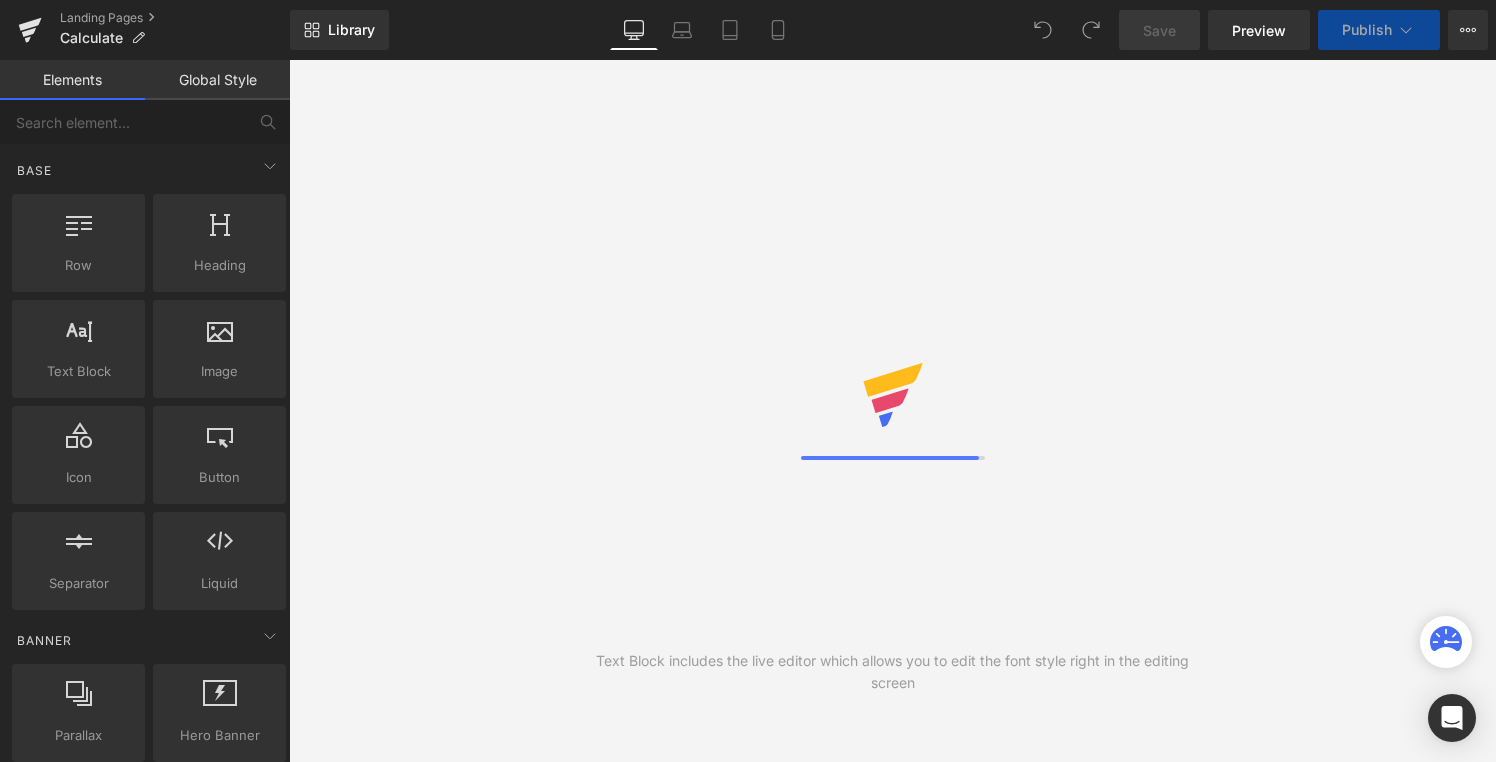 scroll, scrollTop: 0, scrollLeft: 0, axis: both 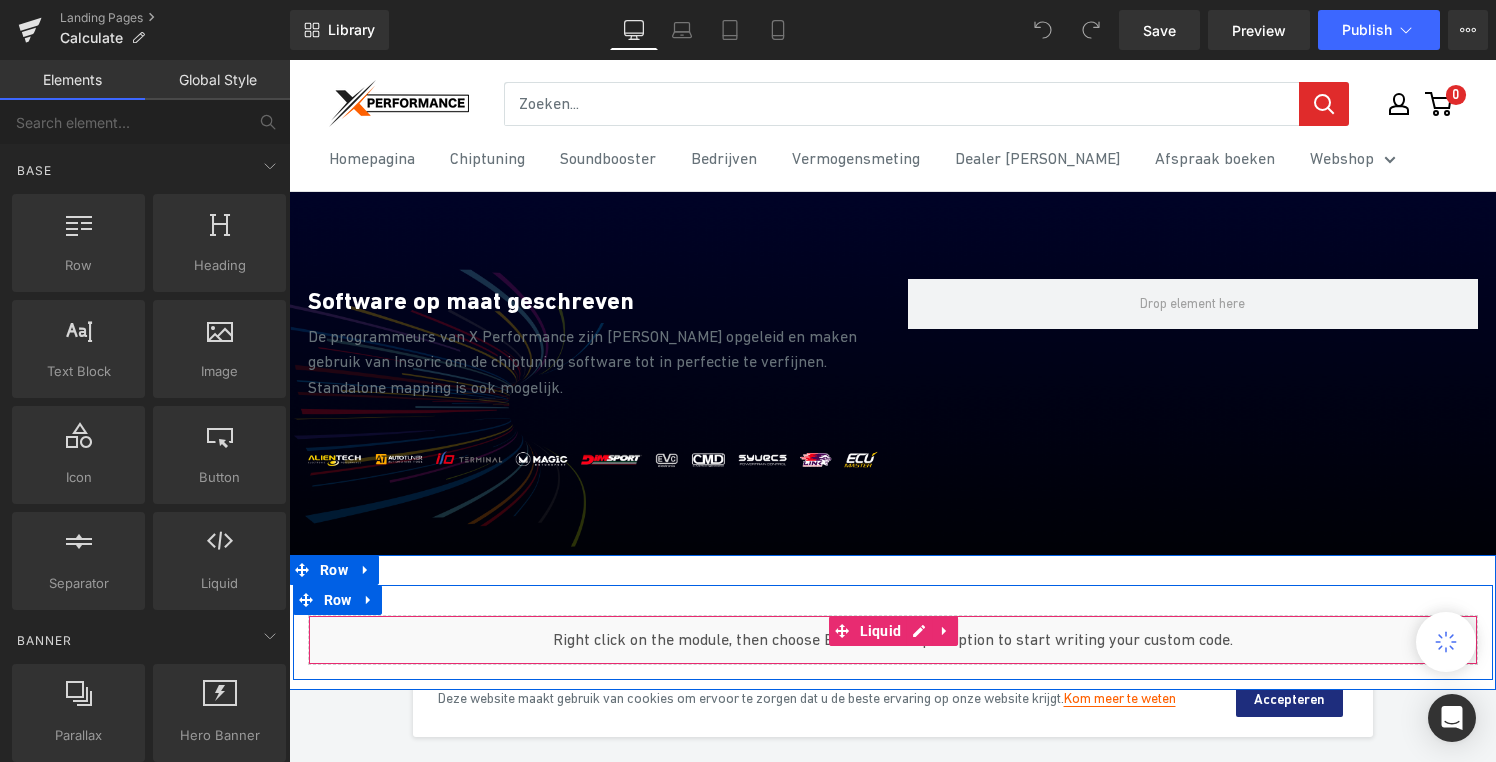 click on "Liquid" at bounding box center (893, 640) 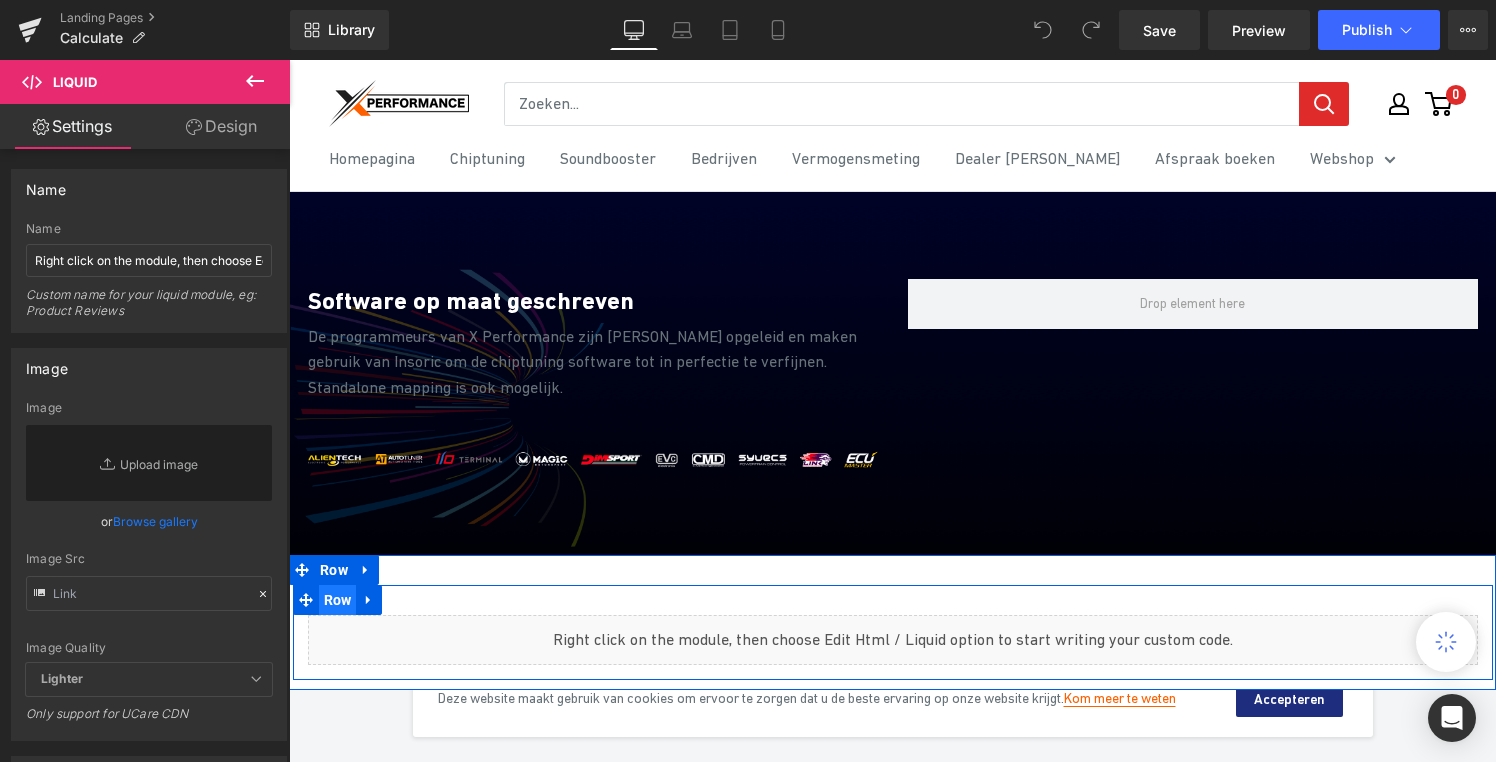 click on "Row" at bounding box center (338, 600) 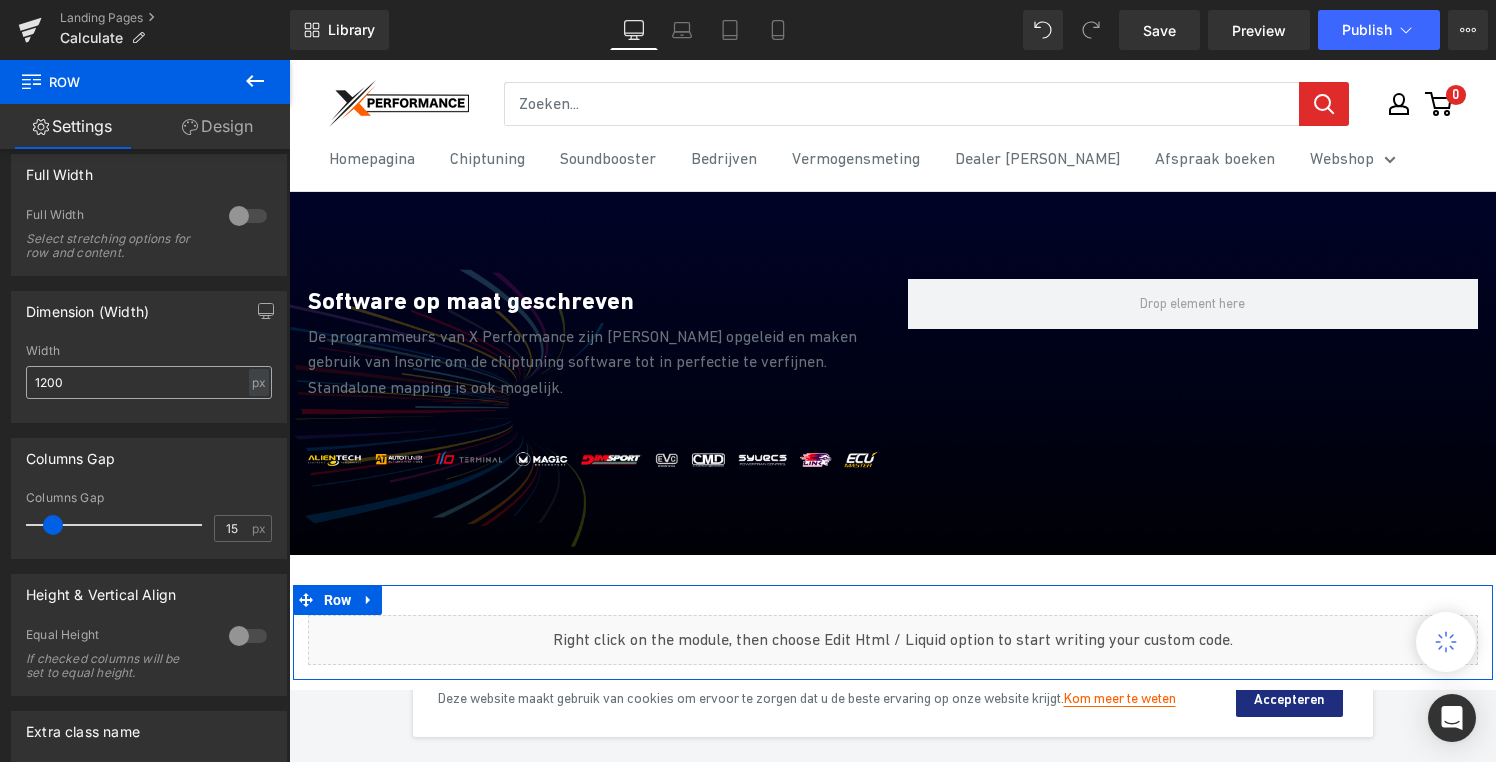 scroll, scrollTop: 495, scrollLeft: 0, axis: vertical 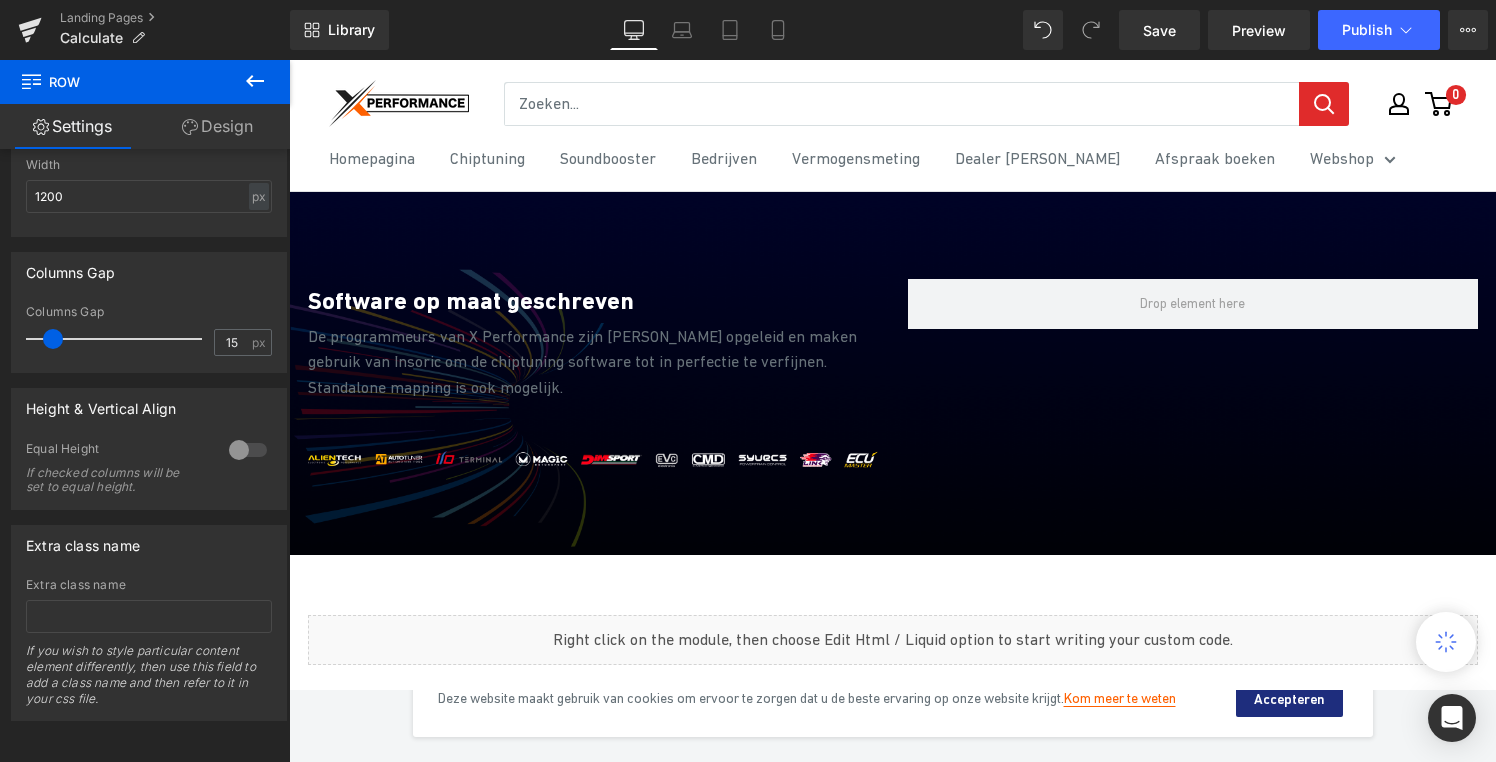 click on "Library Desktop Desktop Laptop Tablet Mobile Save Preview Publish Scheduled View Live Page View with current Template Save Template to Library Schedule Publish  Optimize  Publish Settings Shortcuts  Your page can’t be published   You've reached the maximum number of published pages on your plan  (0/0).  You need to upgrade your plan or unpublish all your pages to get 1 publish slot.   Unpublish pages   Upgrade plan" at bounding box center (893, 30) 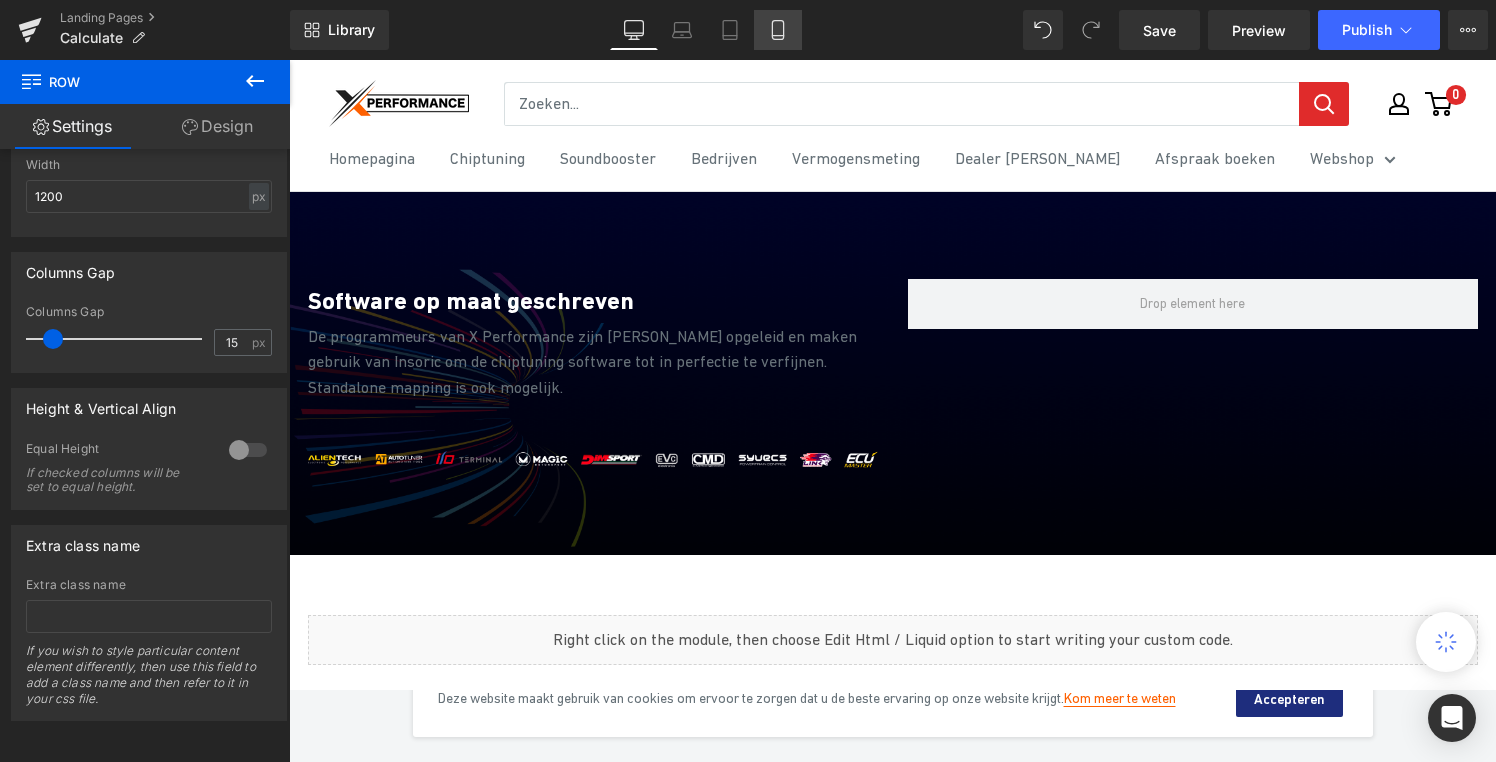 click 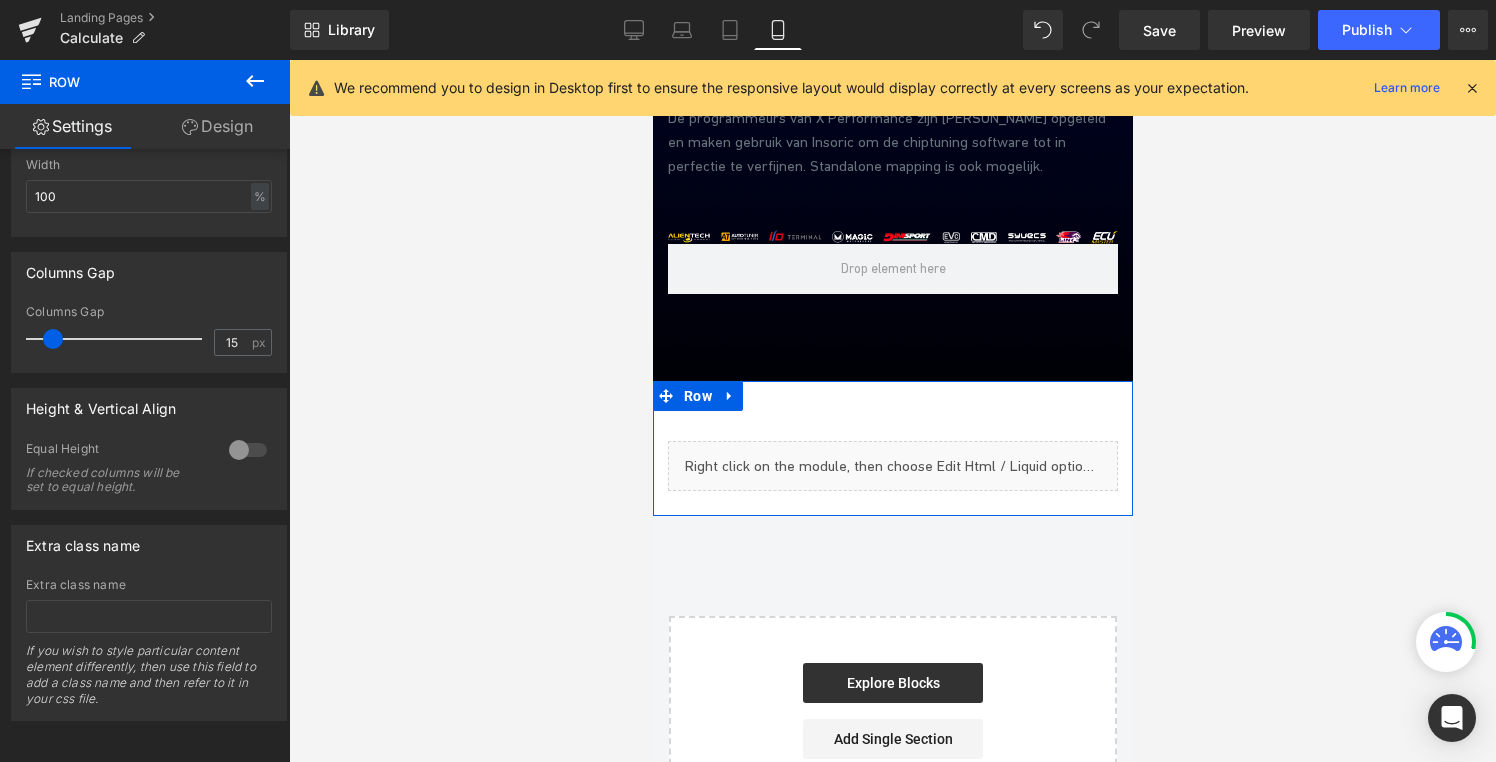 scroll, scrollTop: 0, scrollLeft: 0, axis: both 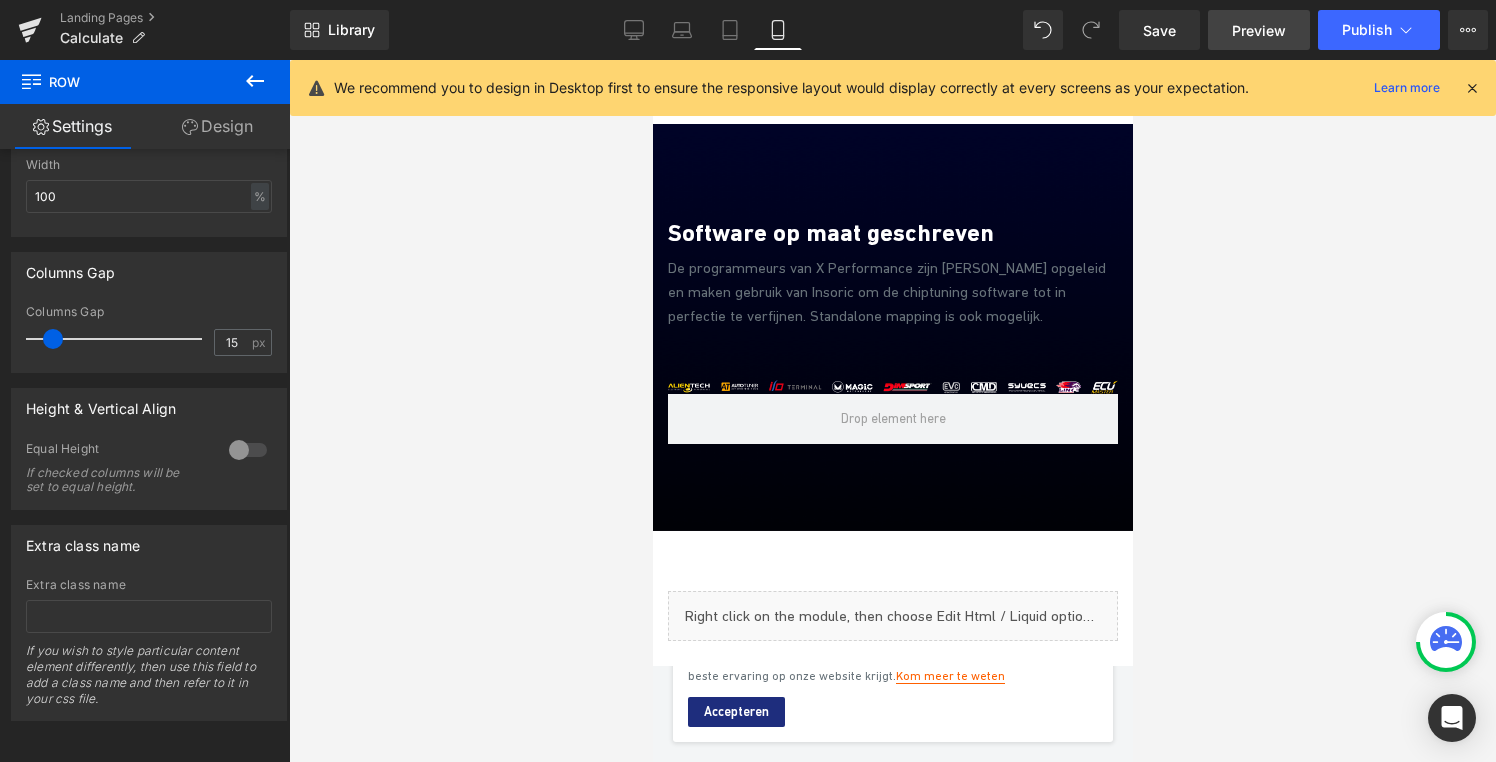 click on "Preview" at bounding box center [1259, 30] 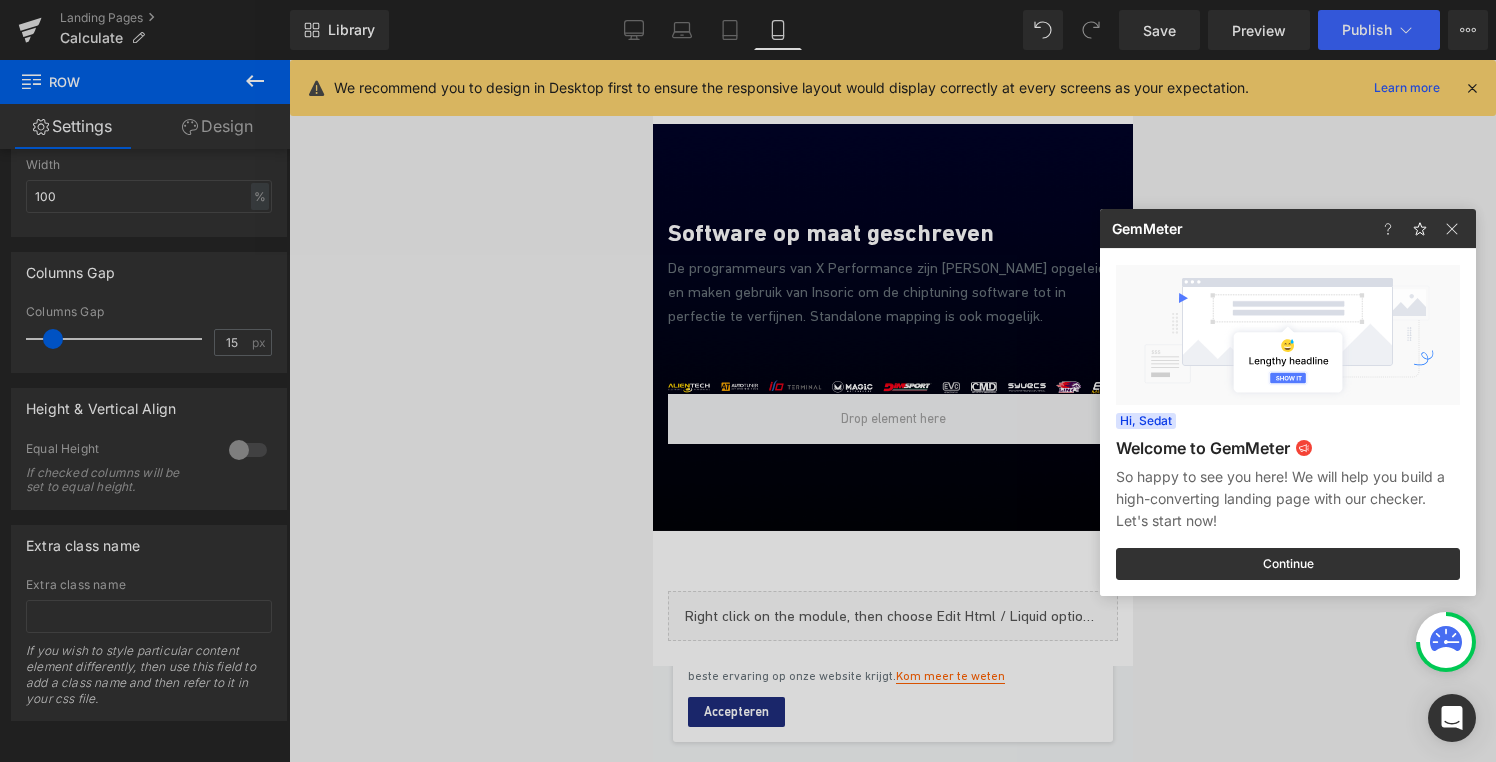 click at bounding box center (748, 381) 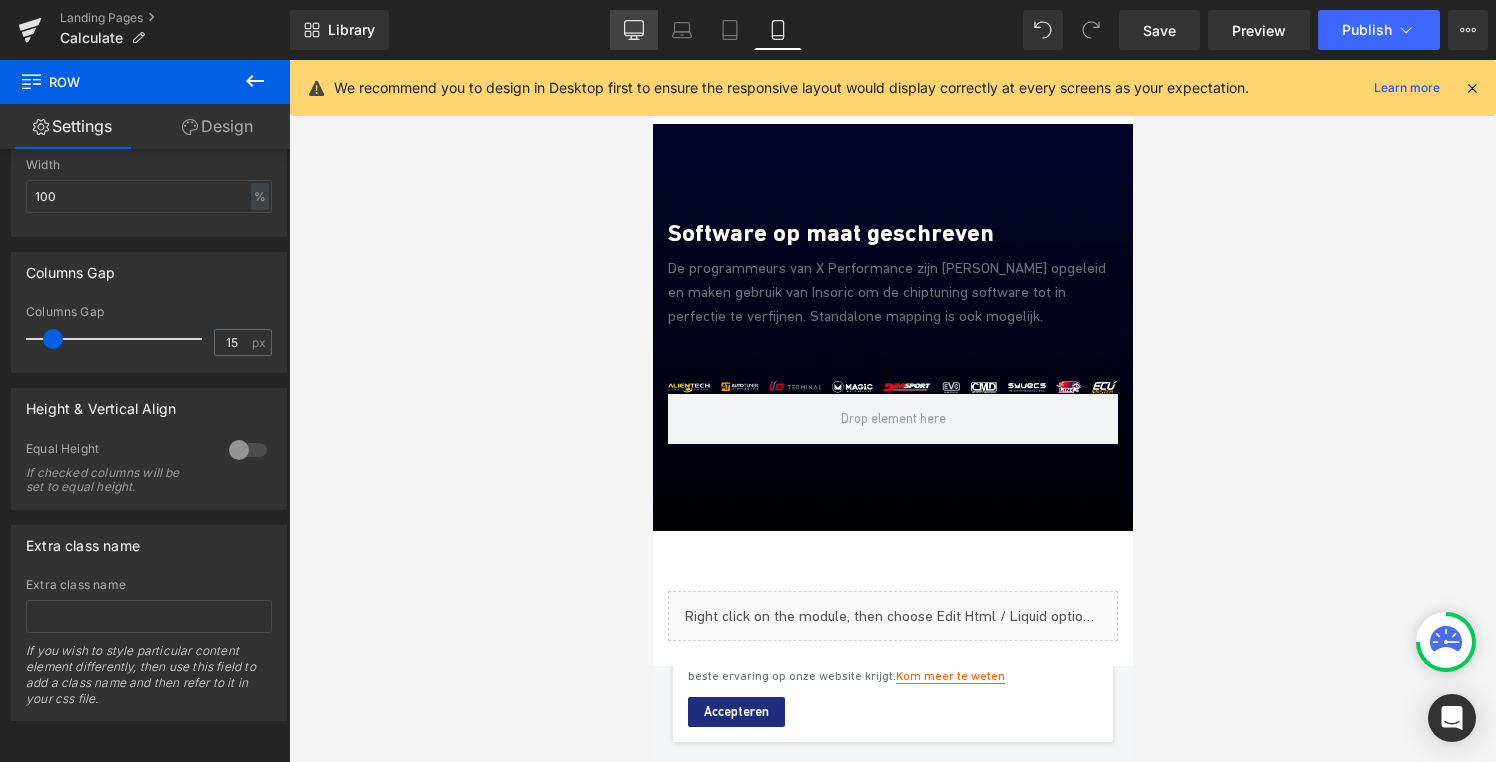 click 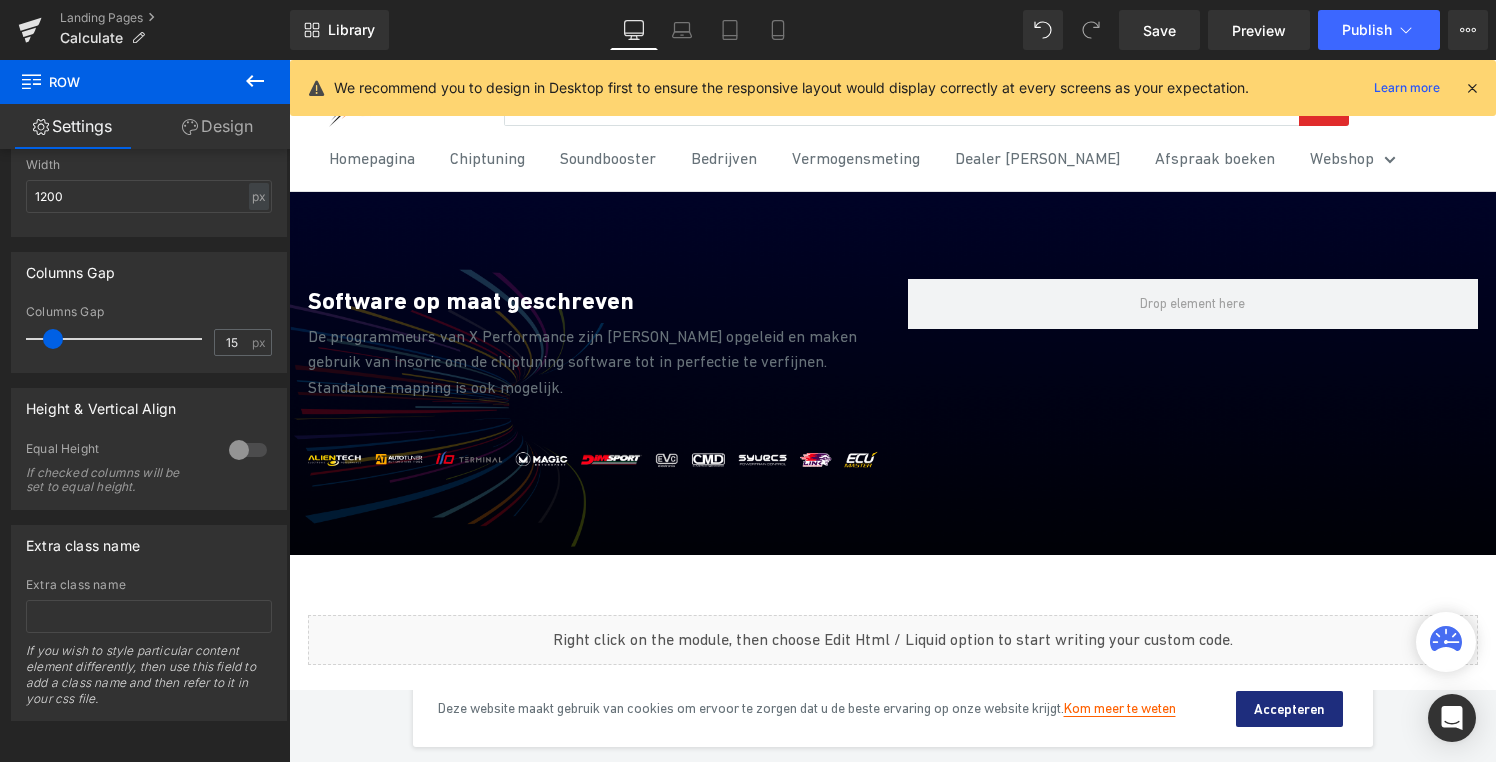 scroll, scrollTop: 24, scrollLeft: 0, axis: vertical 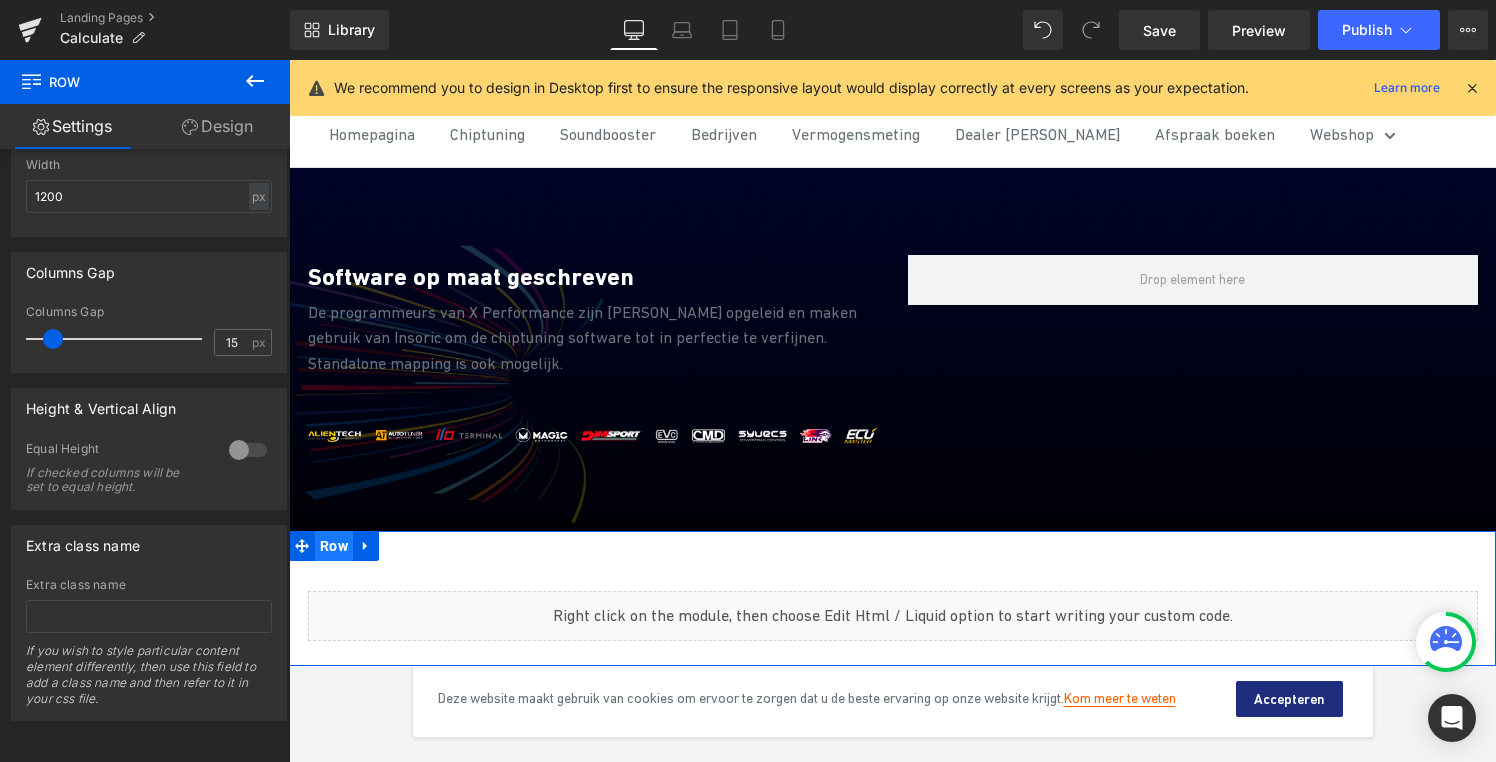 click on "Row" at bounding box center [334, 546] 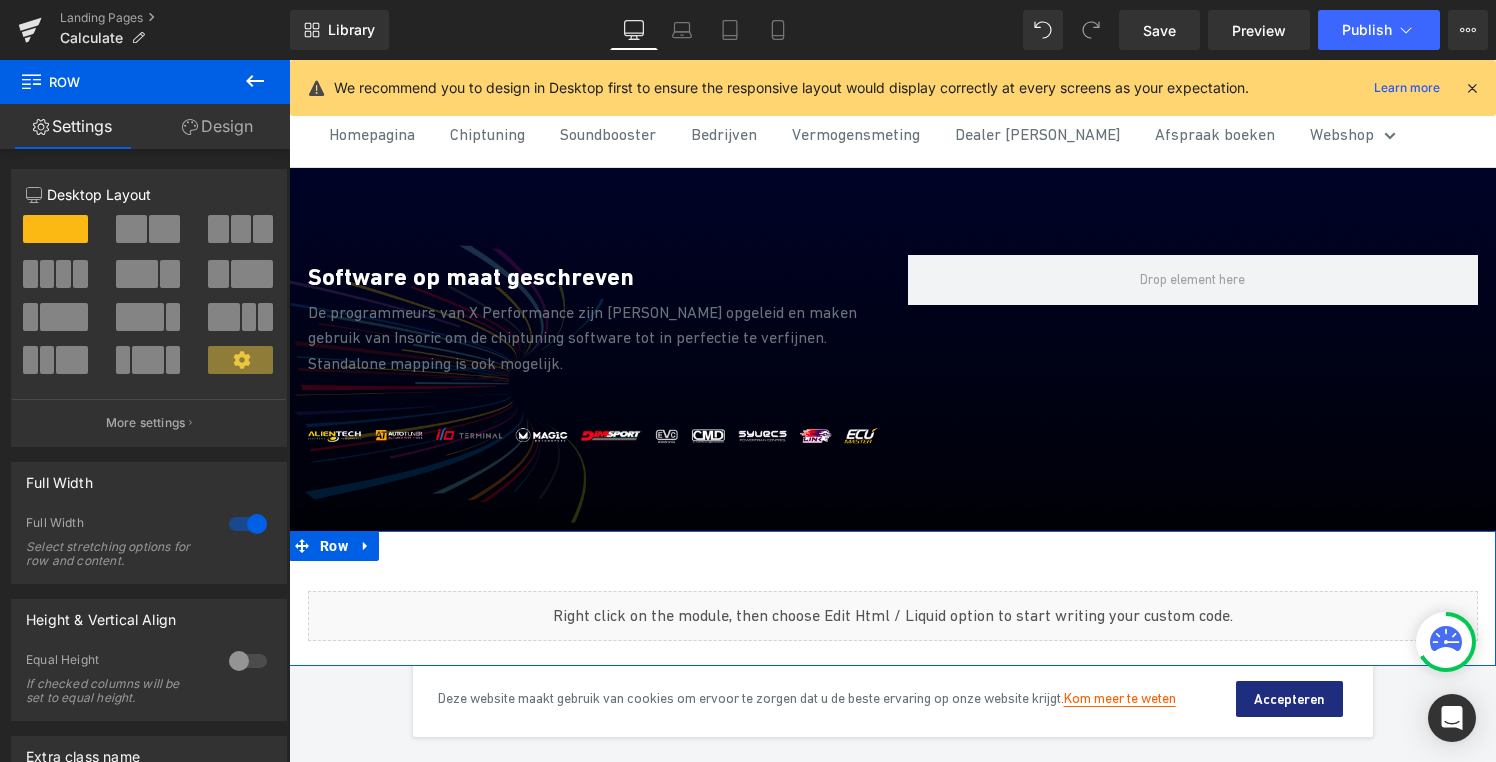scroll, scrollTop: 46, scrollLeft: 0, axis: vertical 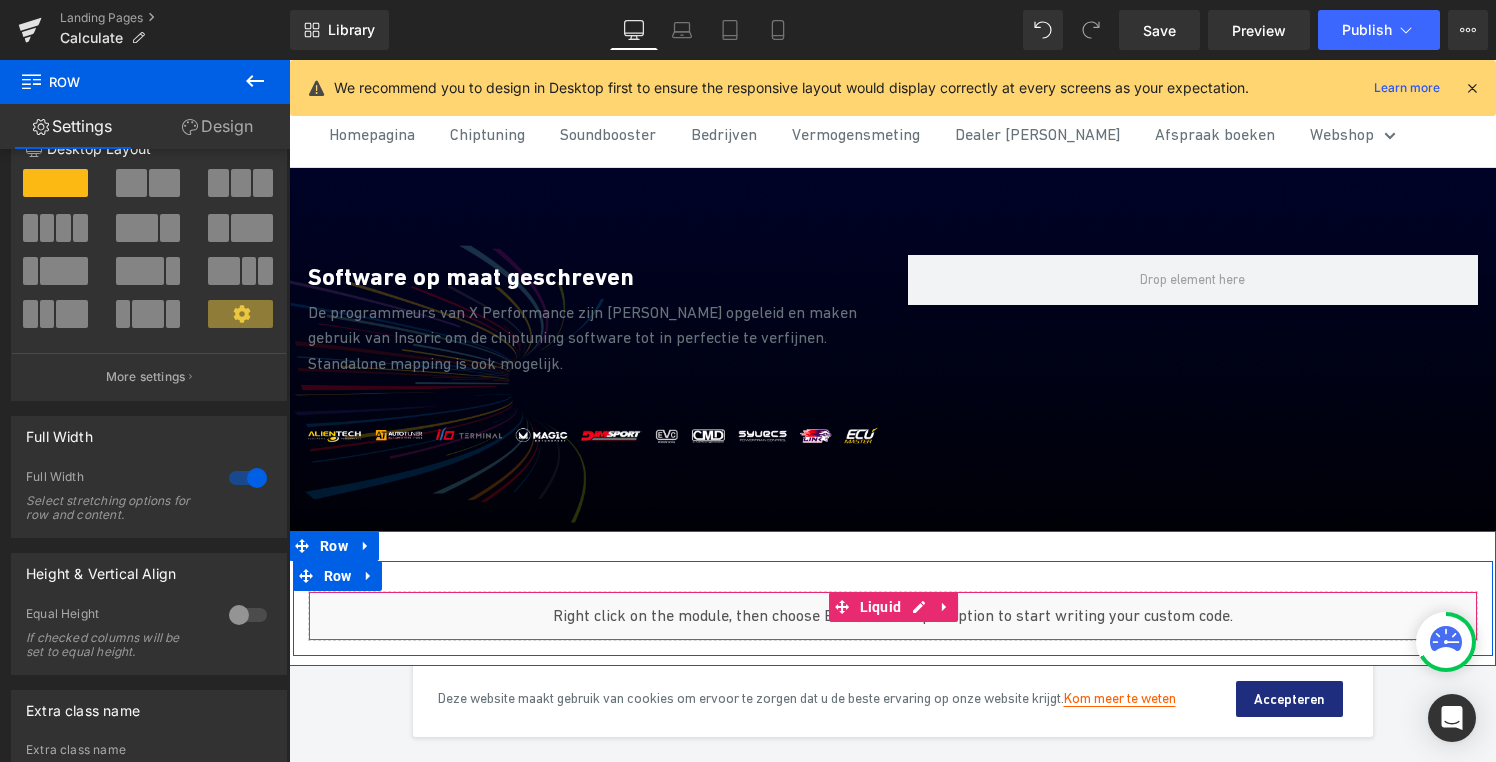 click on "Liquid" at bounding box center (893, 616) 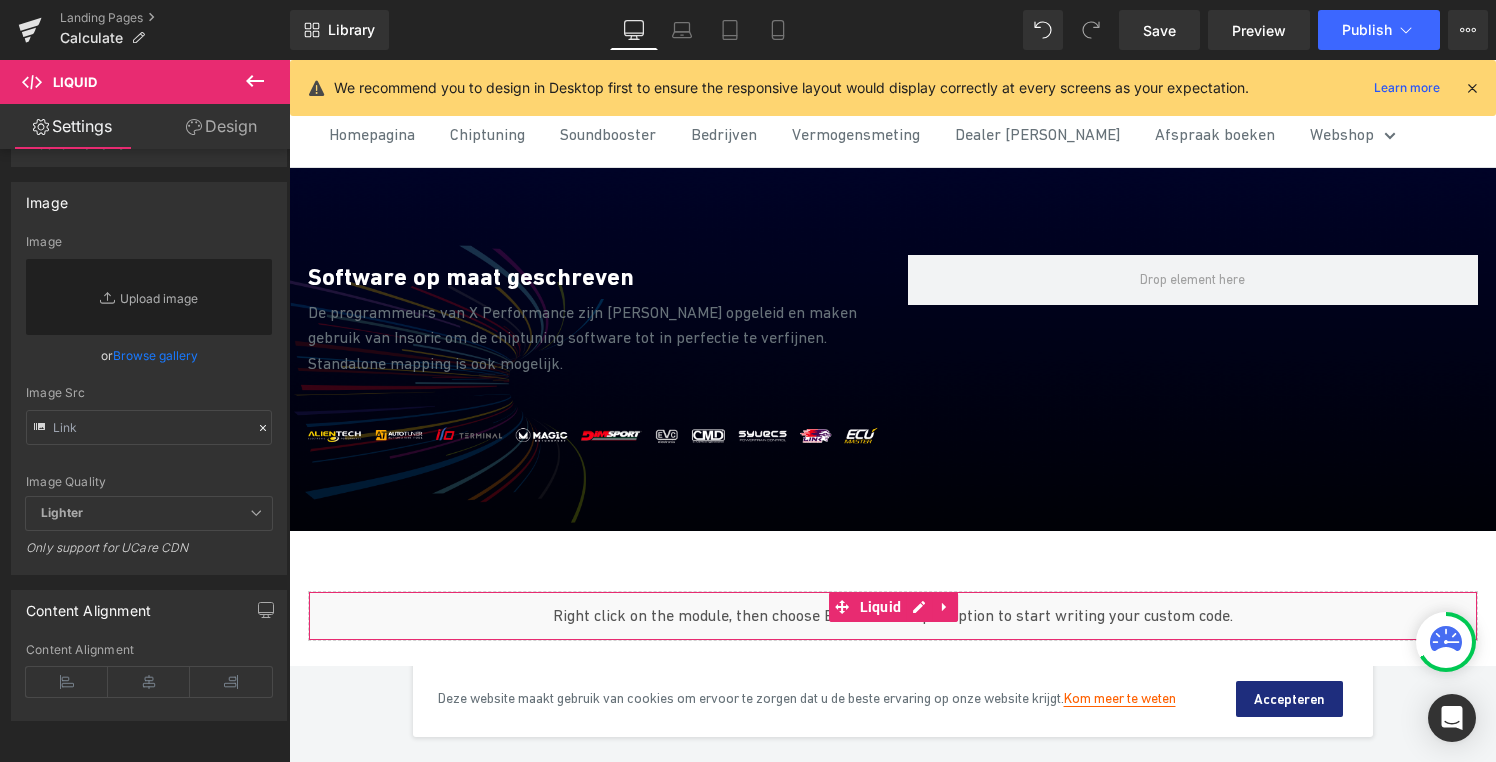 scroll, scrollTop: 0, scrollLeft: 0, axis: both 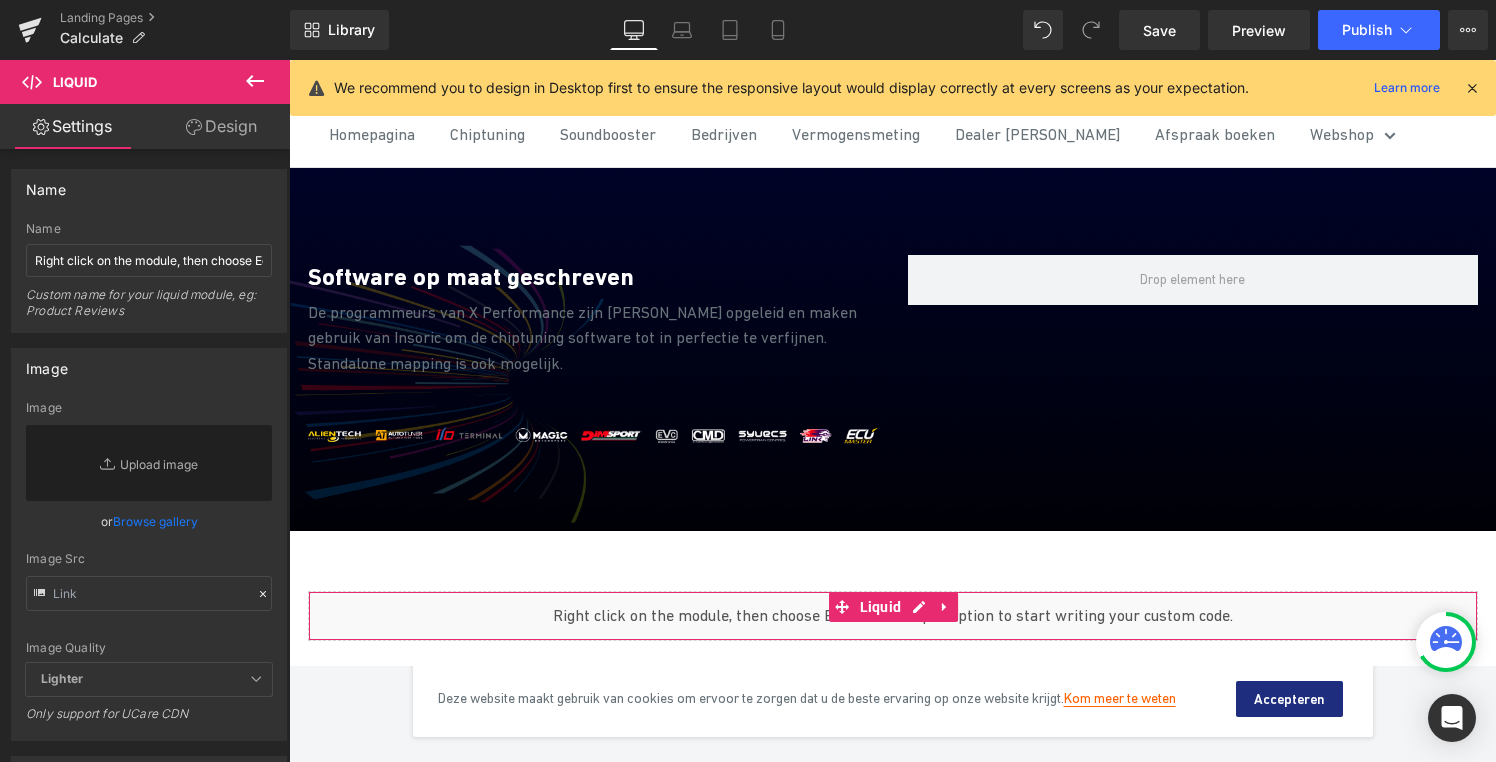 click on "Design" at bounding box center [221, 126] 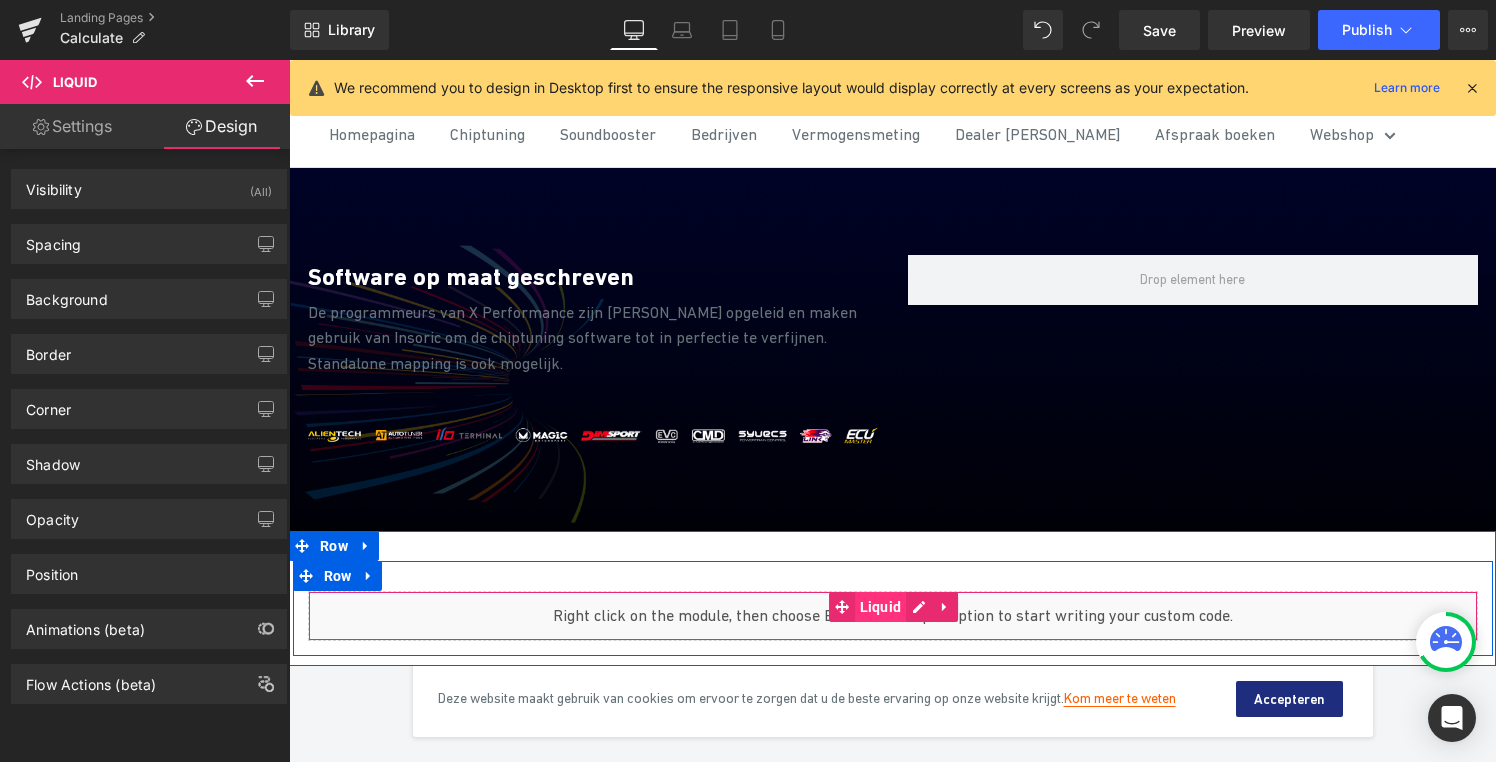click on "Liquid" at bounding box center [881, 607] 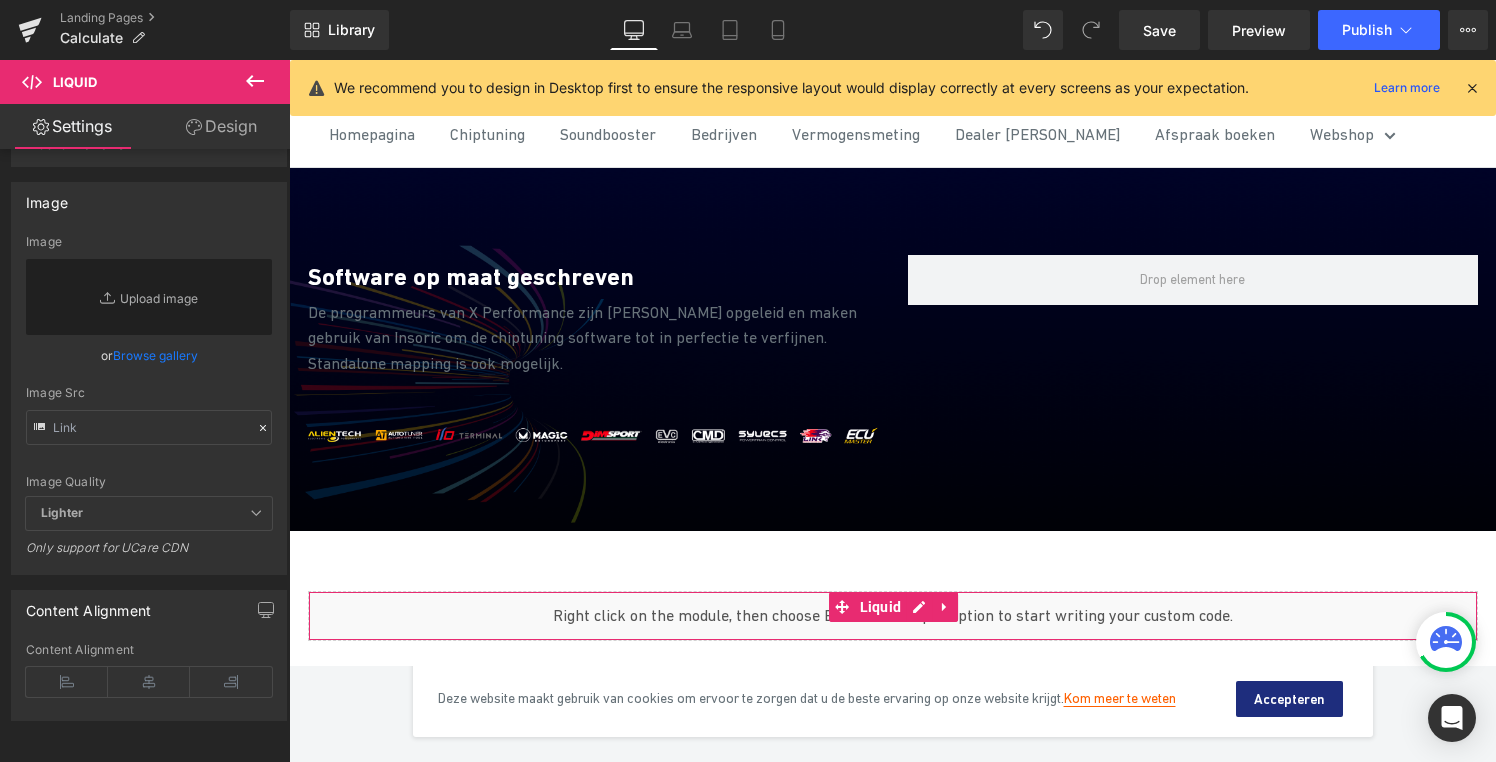 scroll, scrollTop: 0, scrollLeft: 0, axis: both 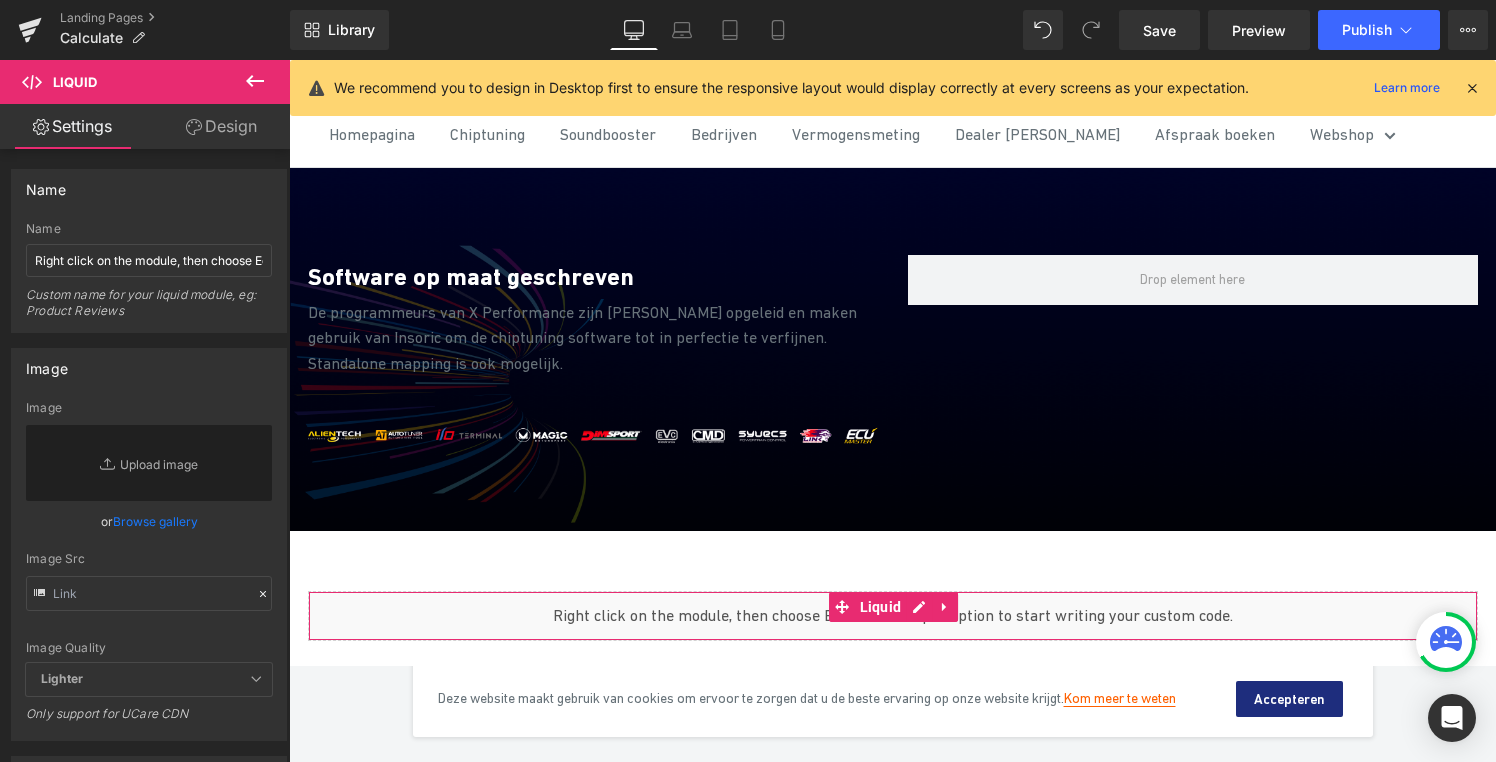 click on "Design" at bounding box center [221, 126] 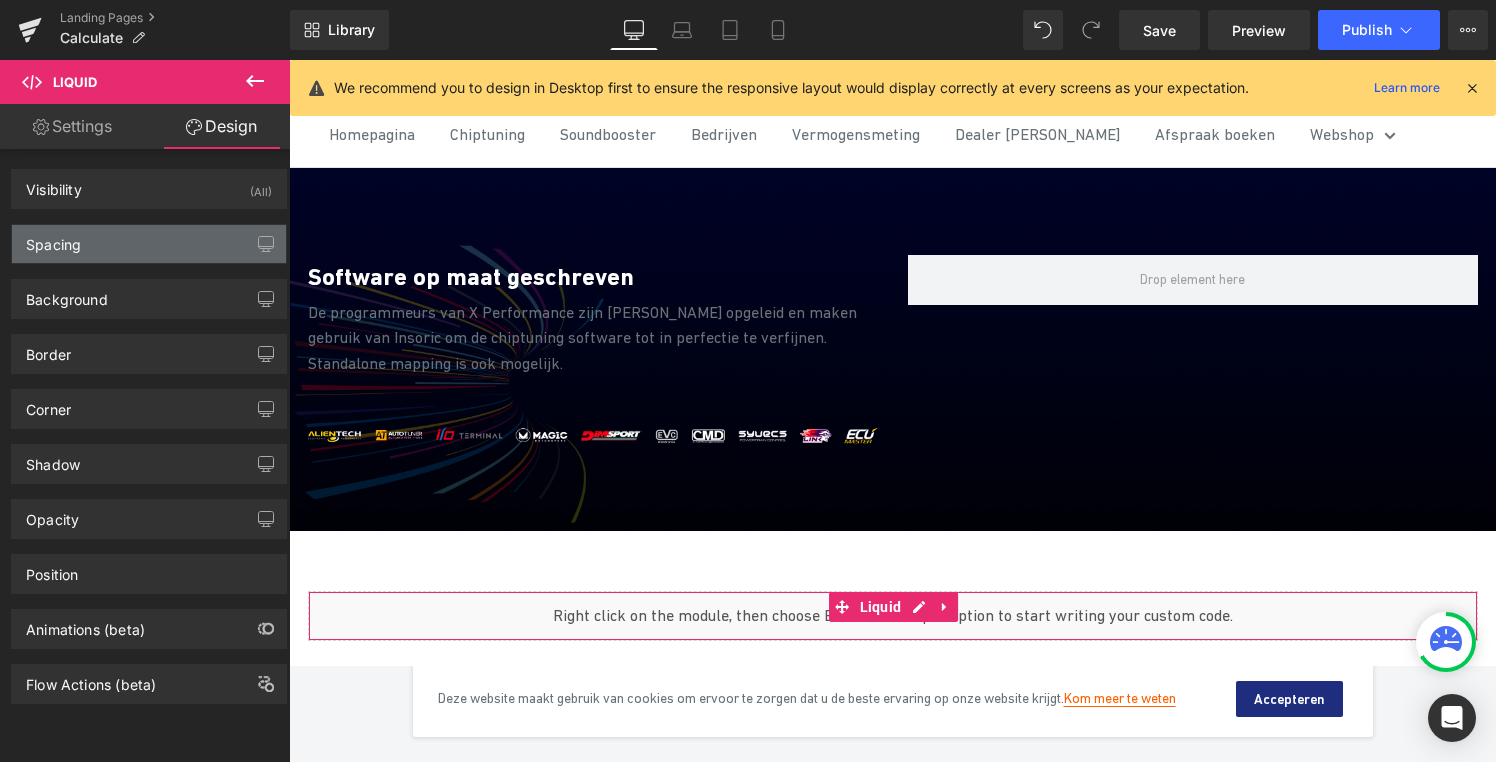 click on "Spacing" at bounding box center [149, 244] 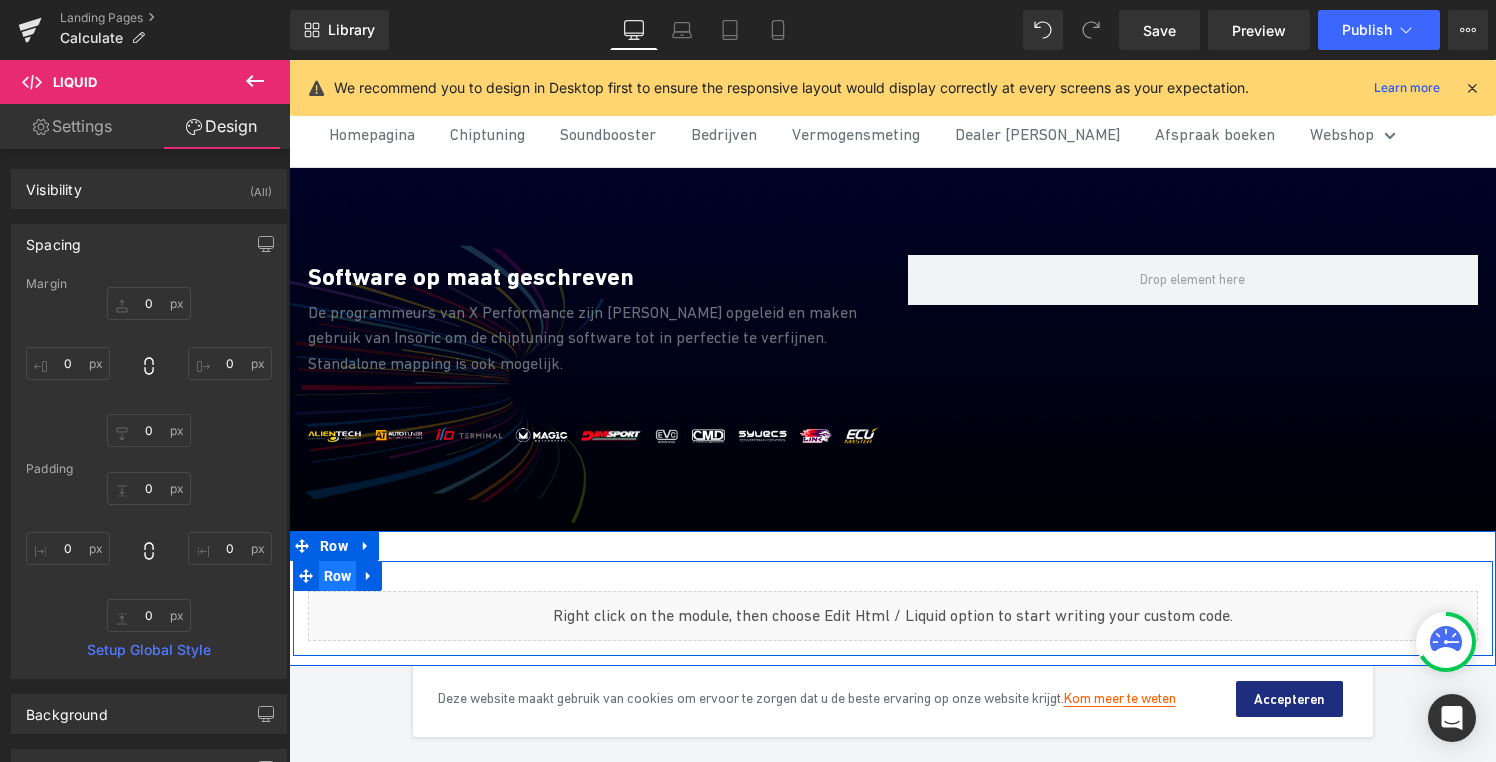 click on "Row" at bounding box center (338, 576) 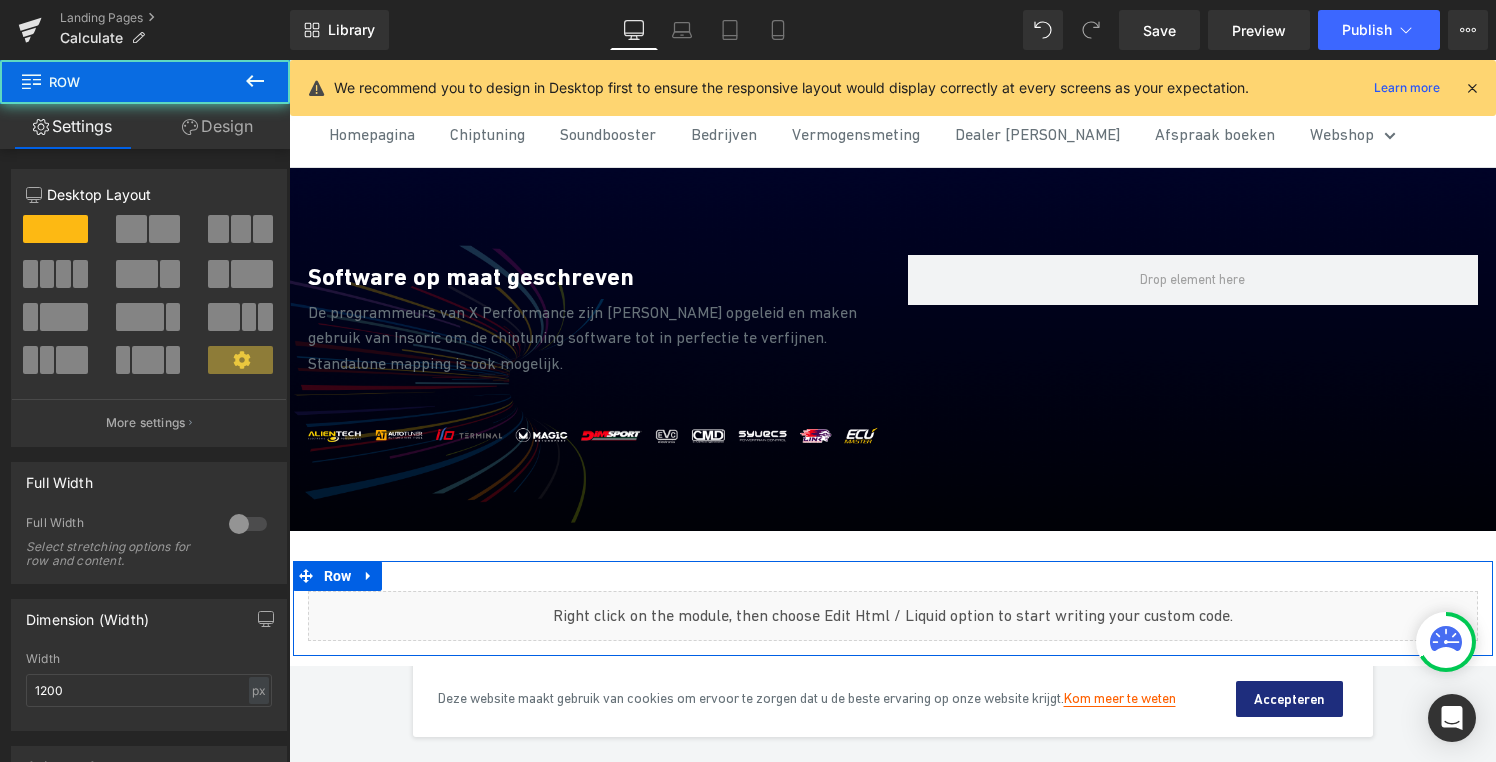 scroll, scrollTop: 28, scrollLeft: 0, axis: vertical 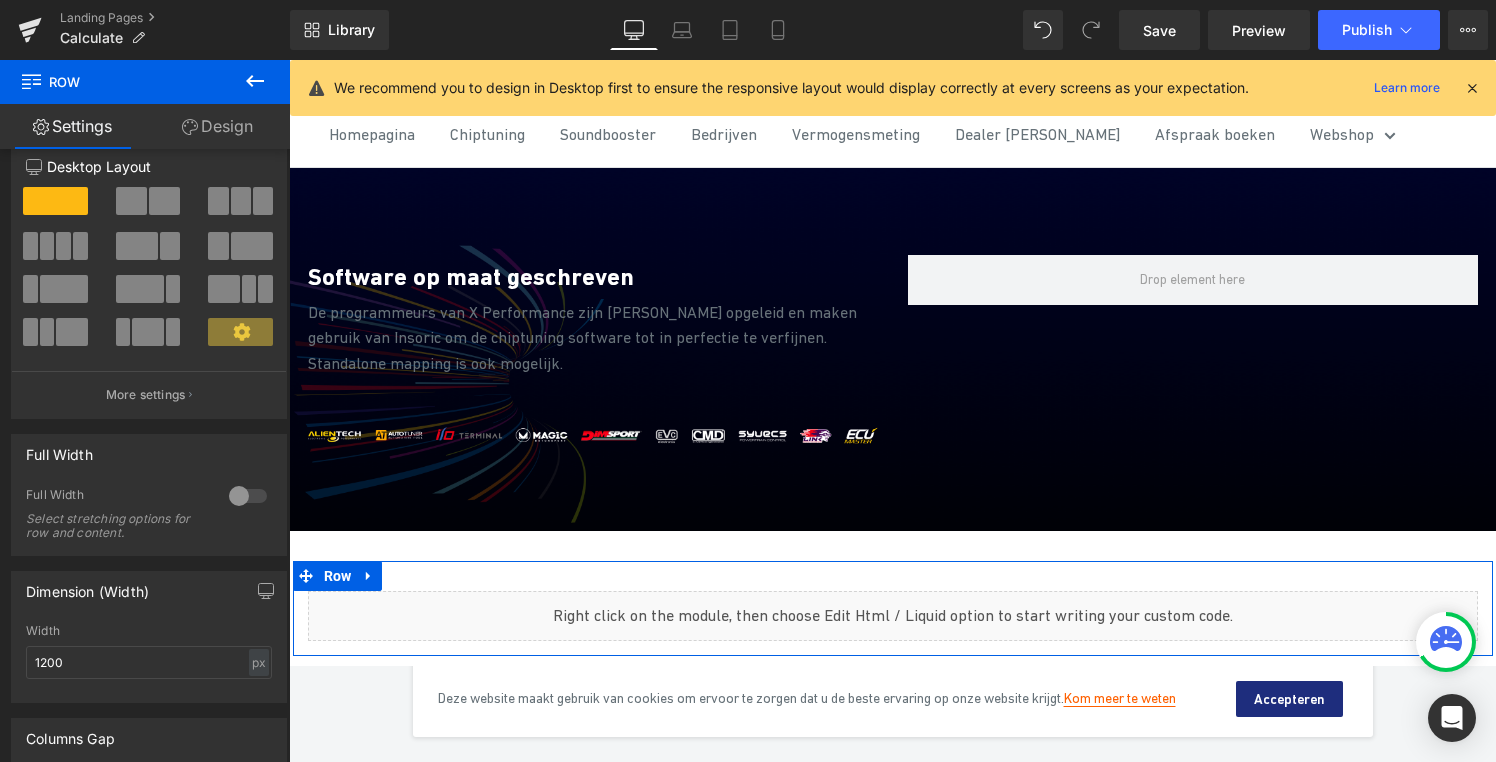 click at bounding box center (248, 496) 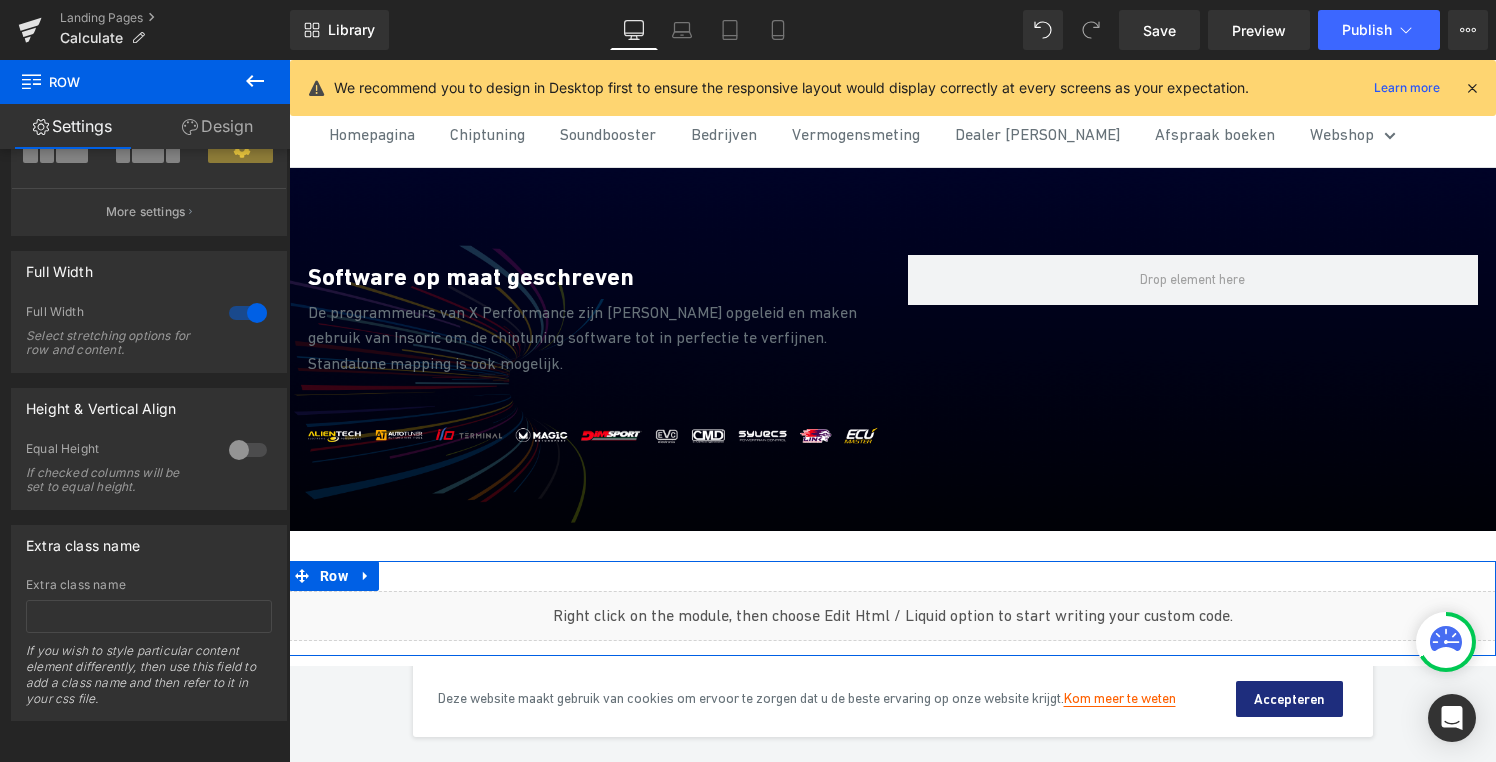 scroll, scrollTop: 0, scrollLeft: 0, axis: both 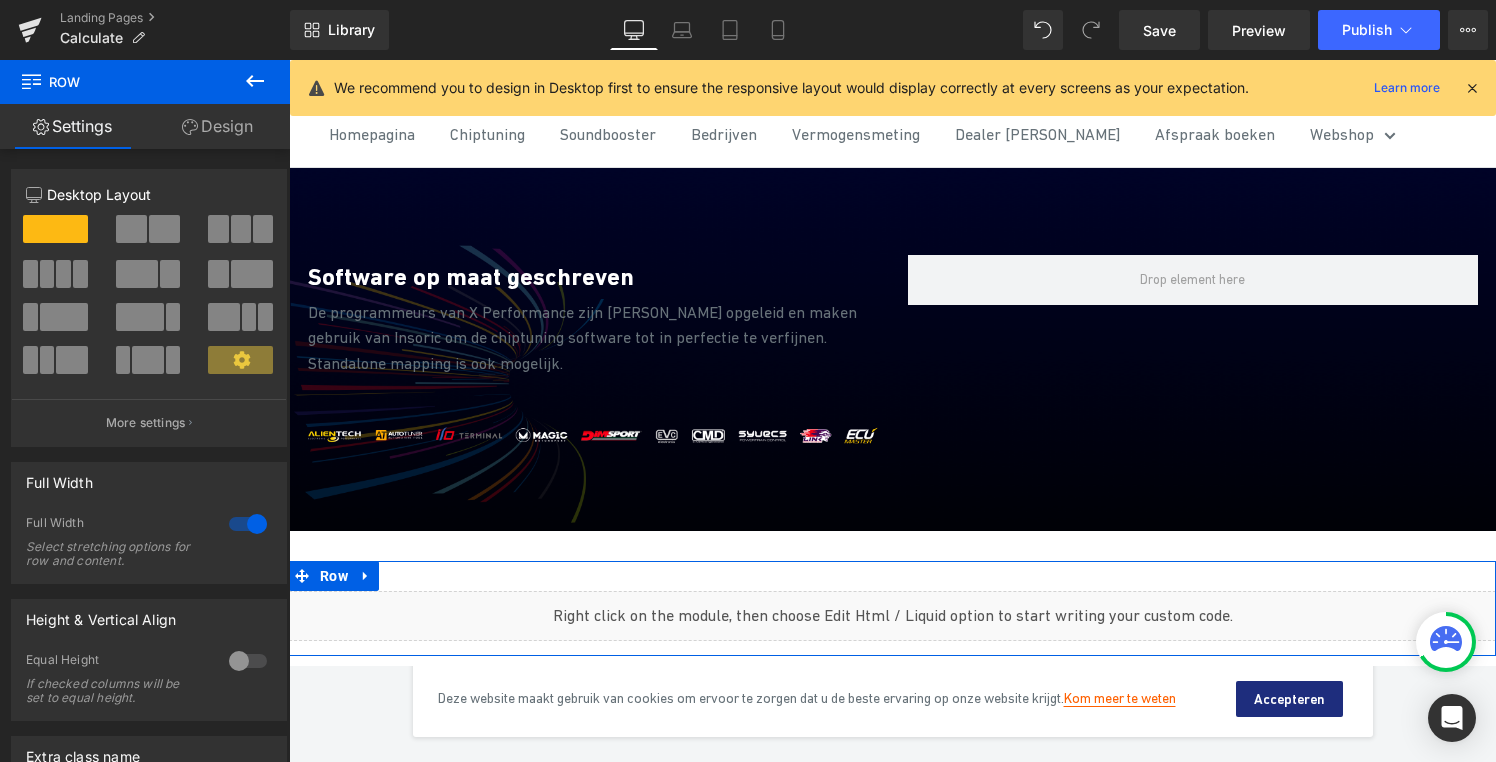 click at bounding box center (248, 661) 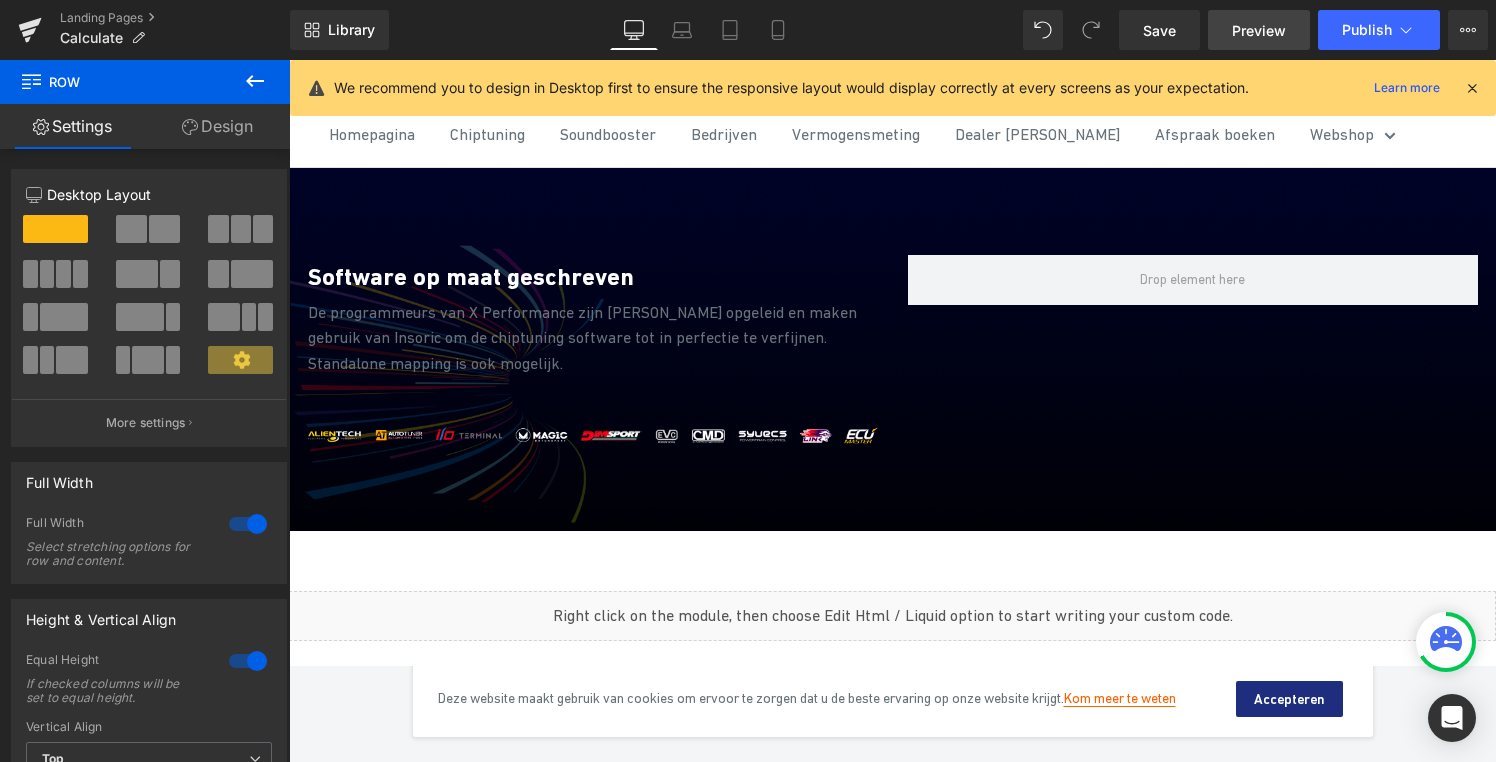 click on "Preview" at bounding box center (1259, 30) 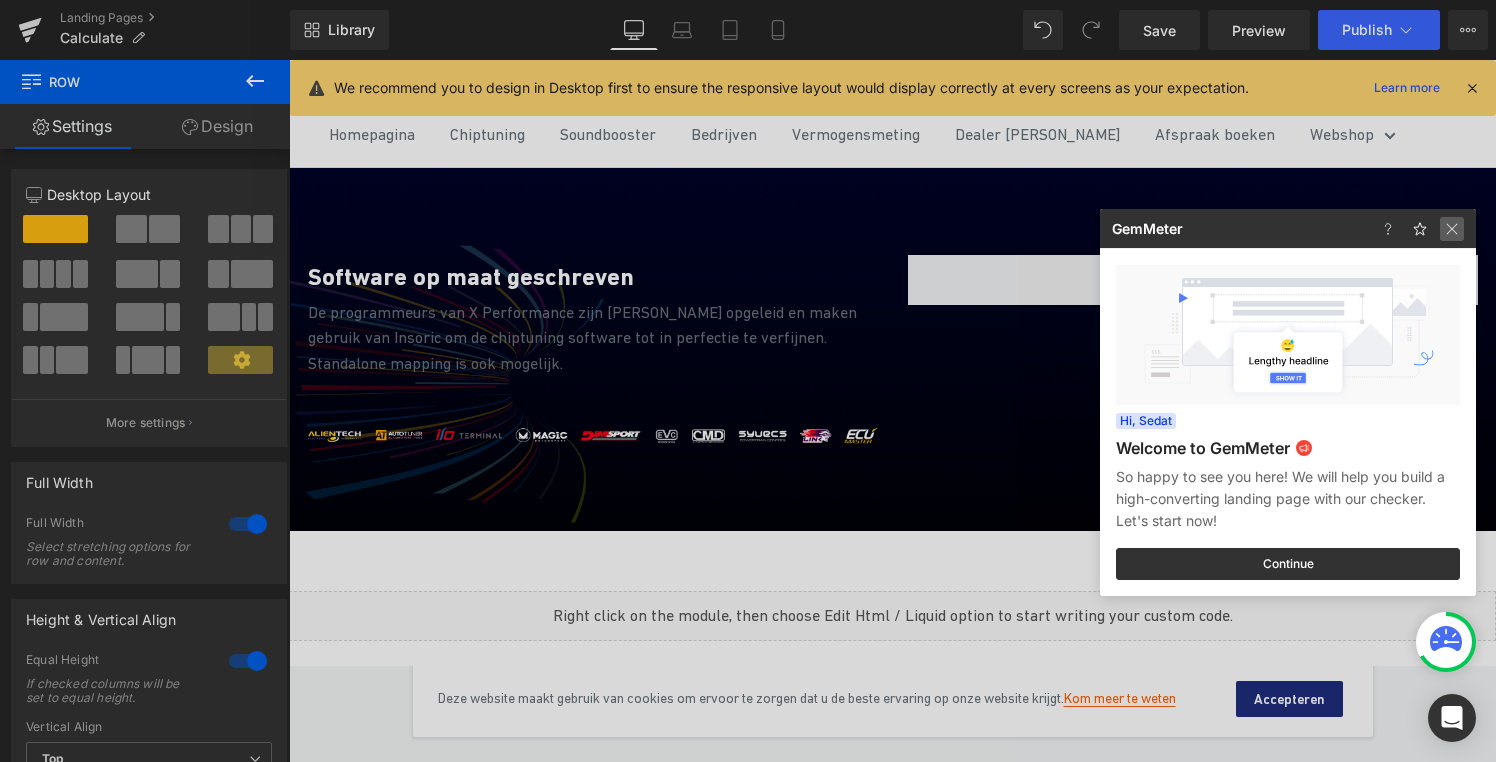 click 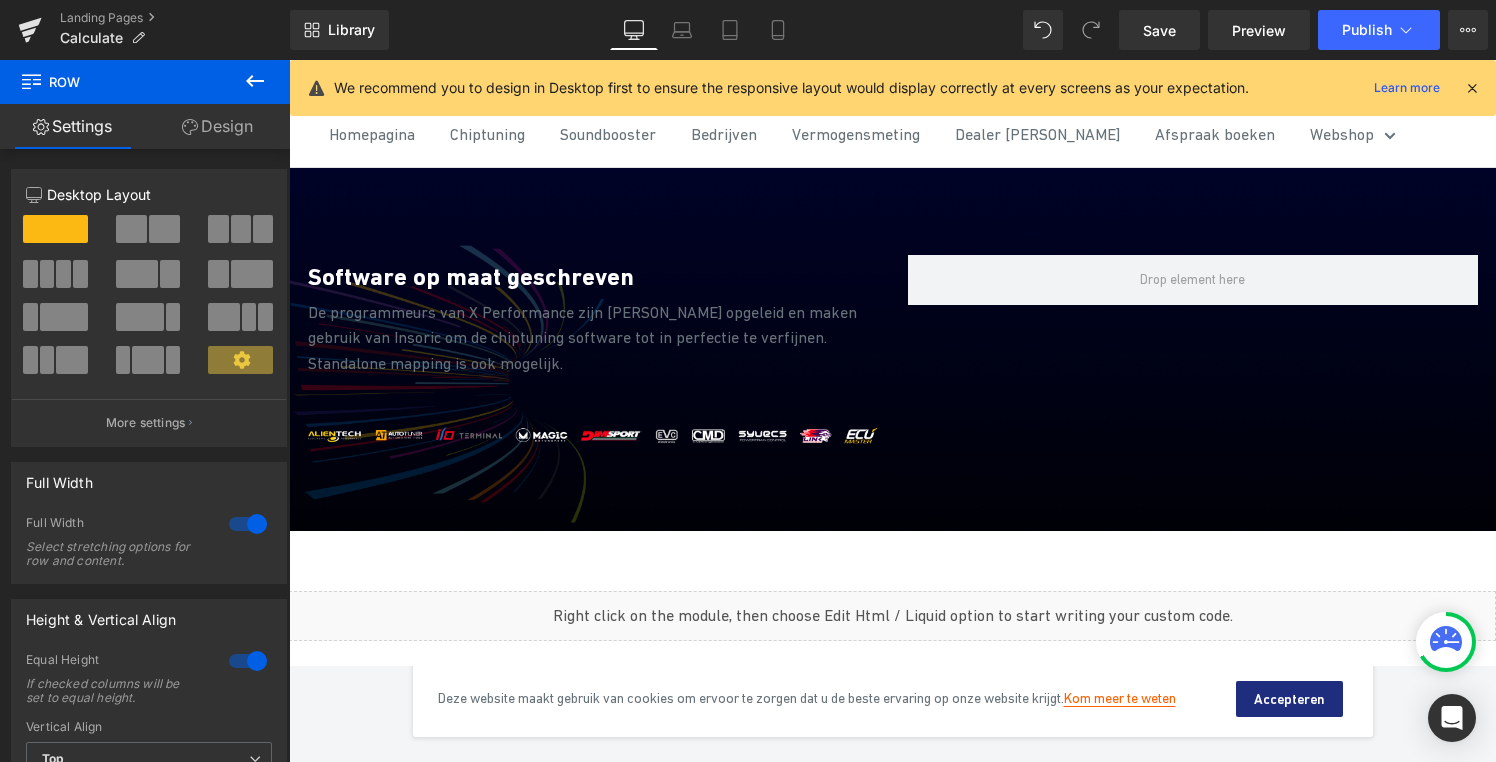 click at bounding box center (255, 82) 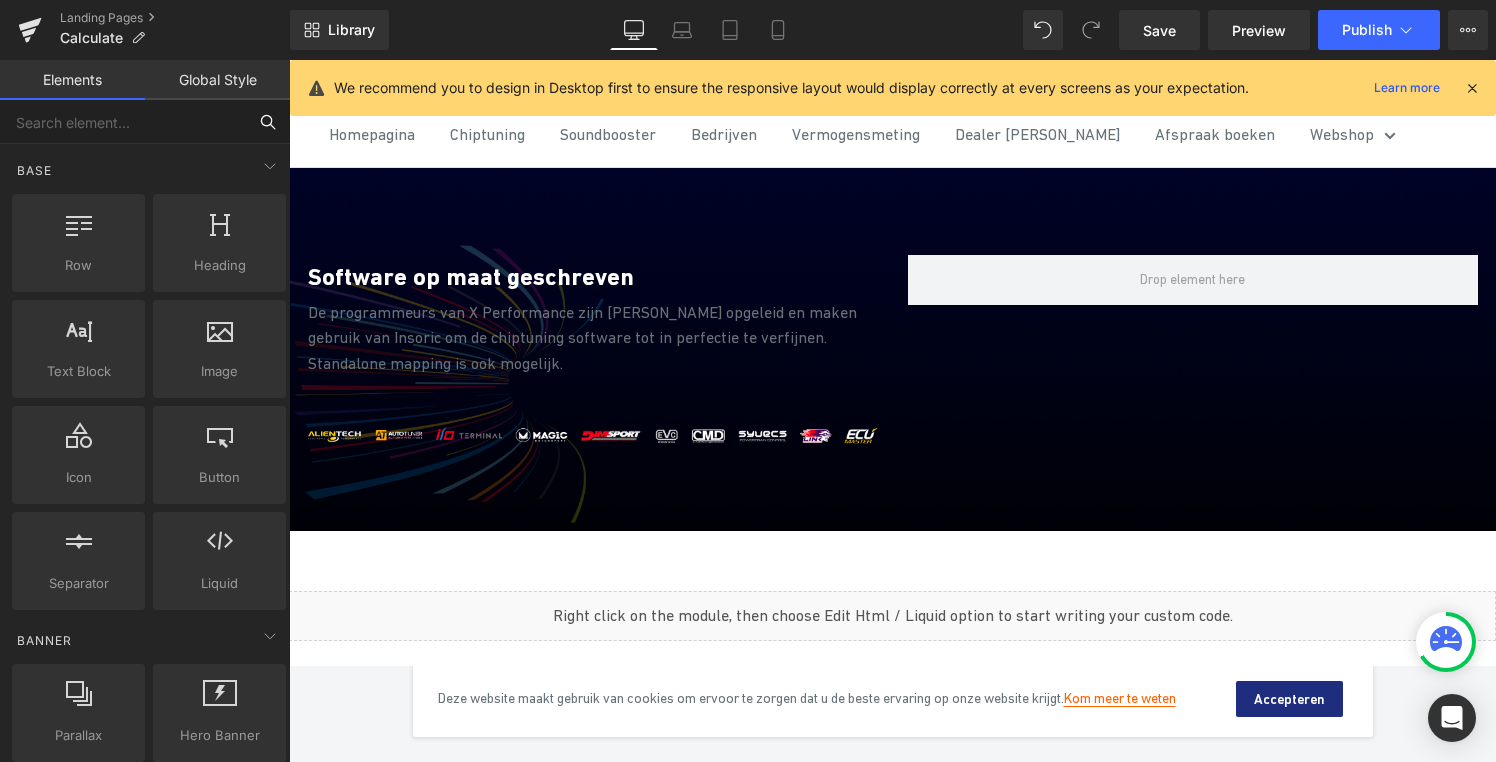 click at bounding box center [123, 122] 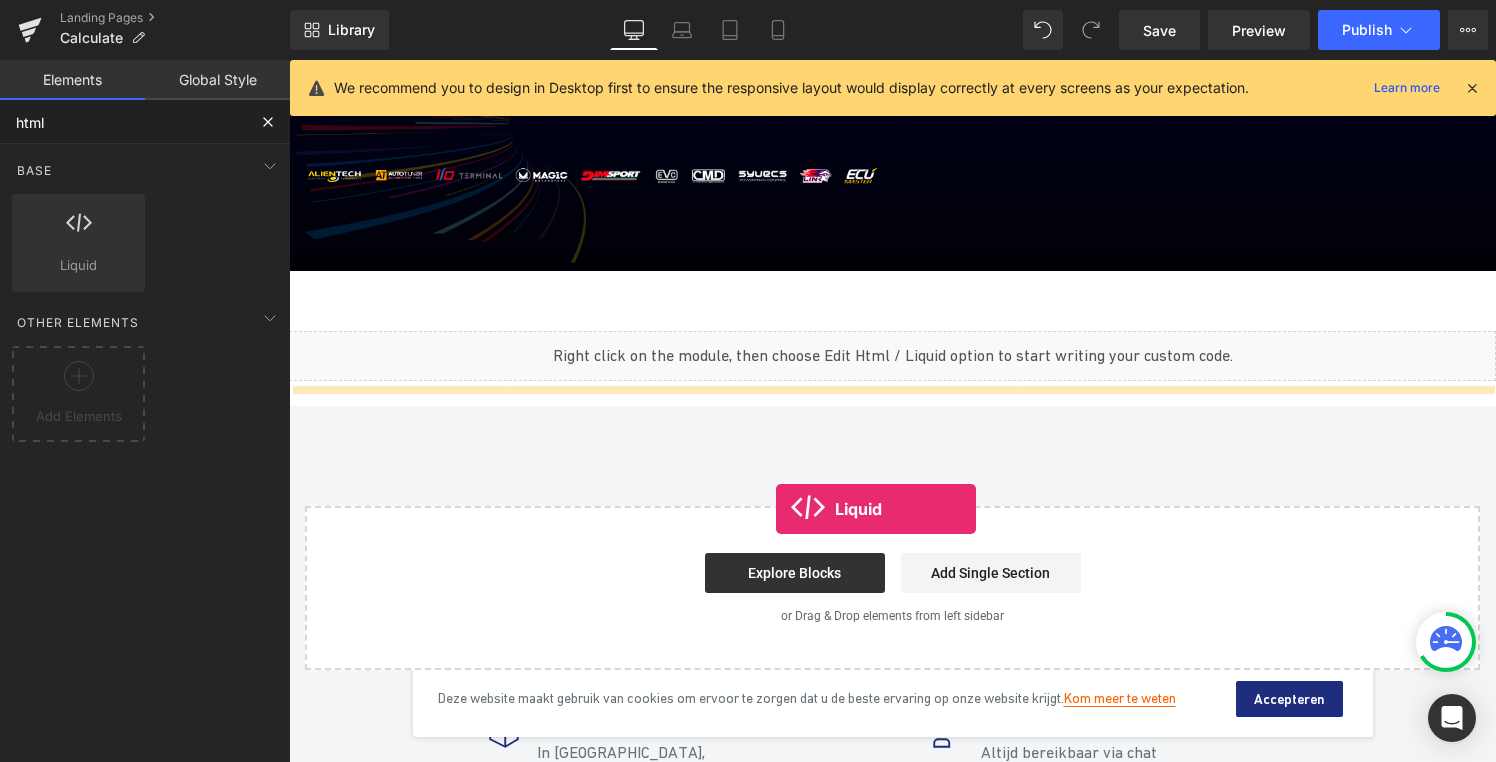 scroll, scrollTop: 304, scrollLeft: 0, axis: vertical 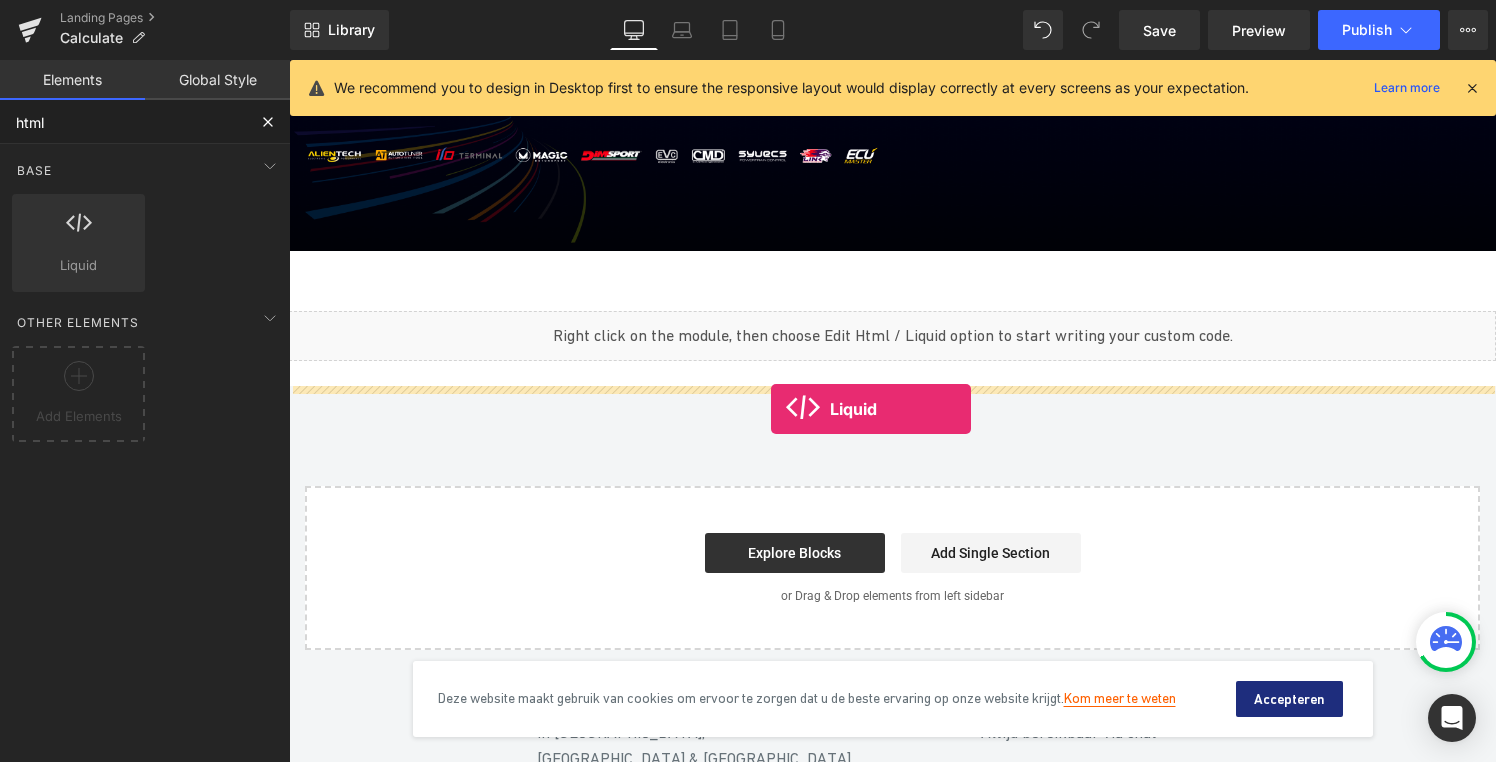 drag, startPoint x: 344, startPoint y: 299, endPoint x: 771, endPoint y: 409, distance: 440.94104 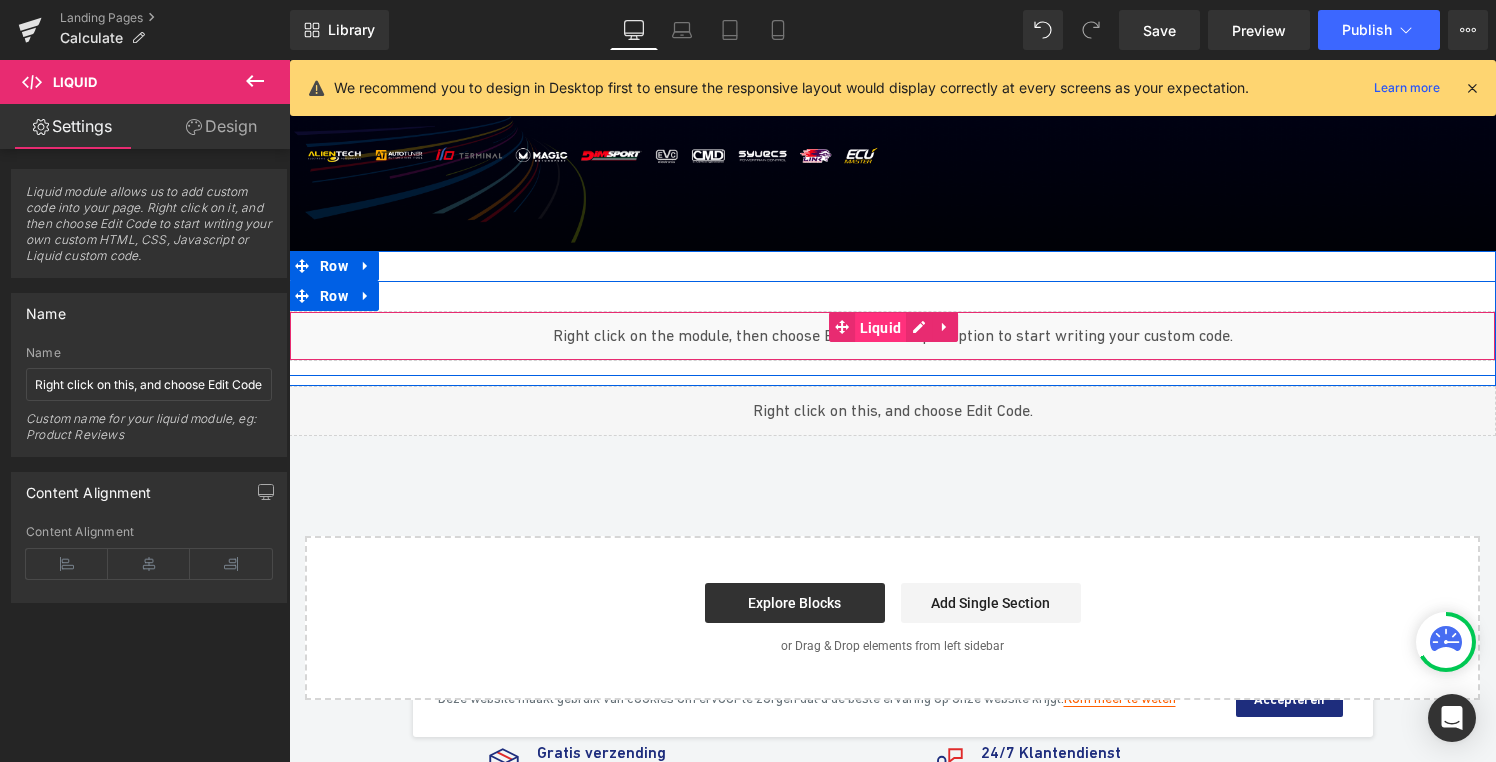 click on "Liquid" at bounding box center [881, 328] 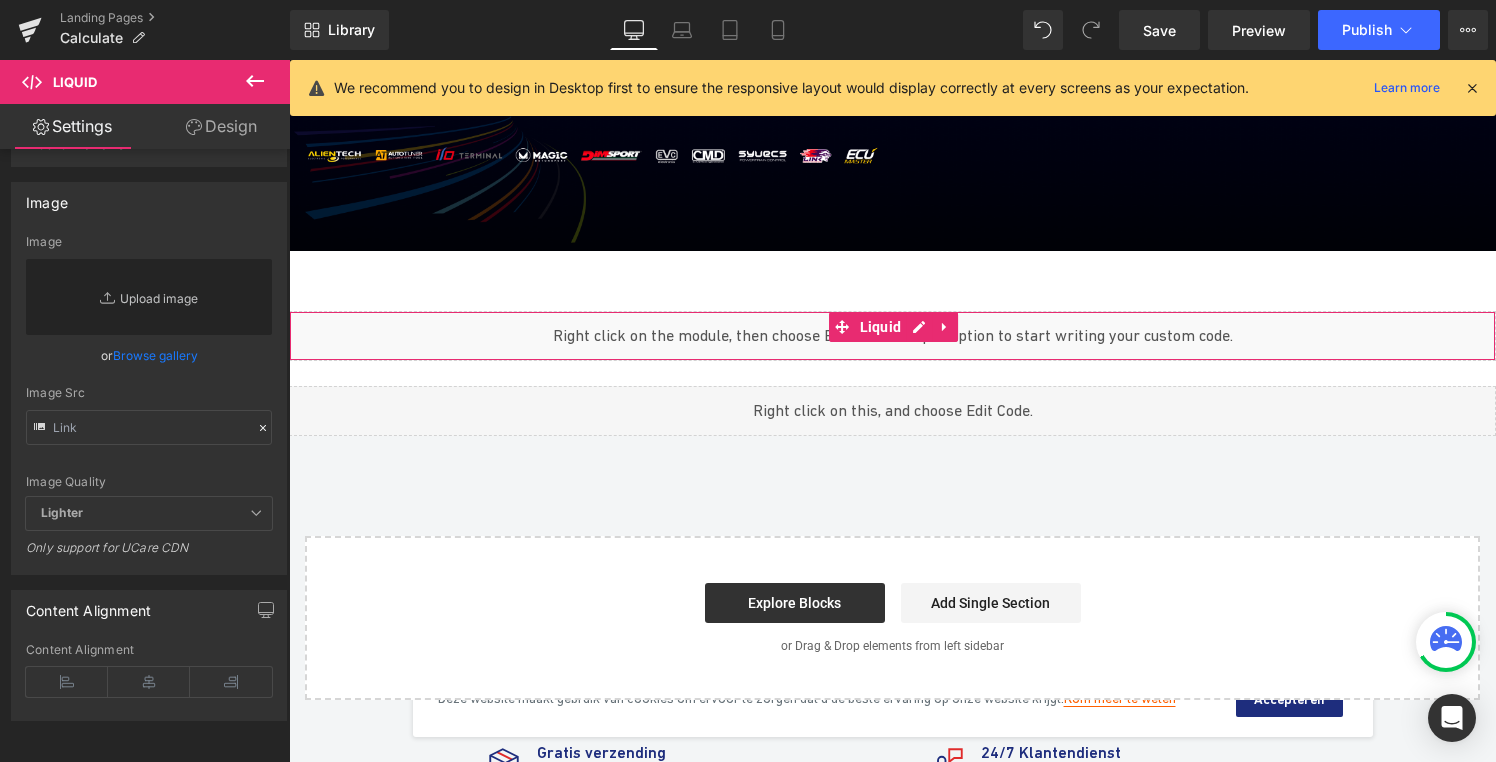 scroll, scrollTop: 117, scrollLeft: 0, axis: vertical 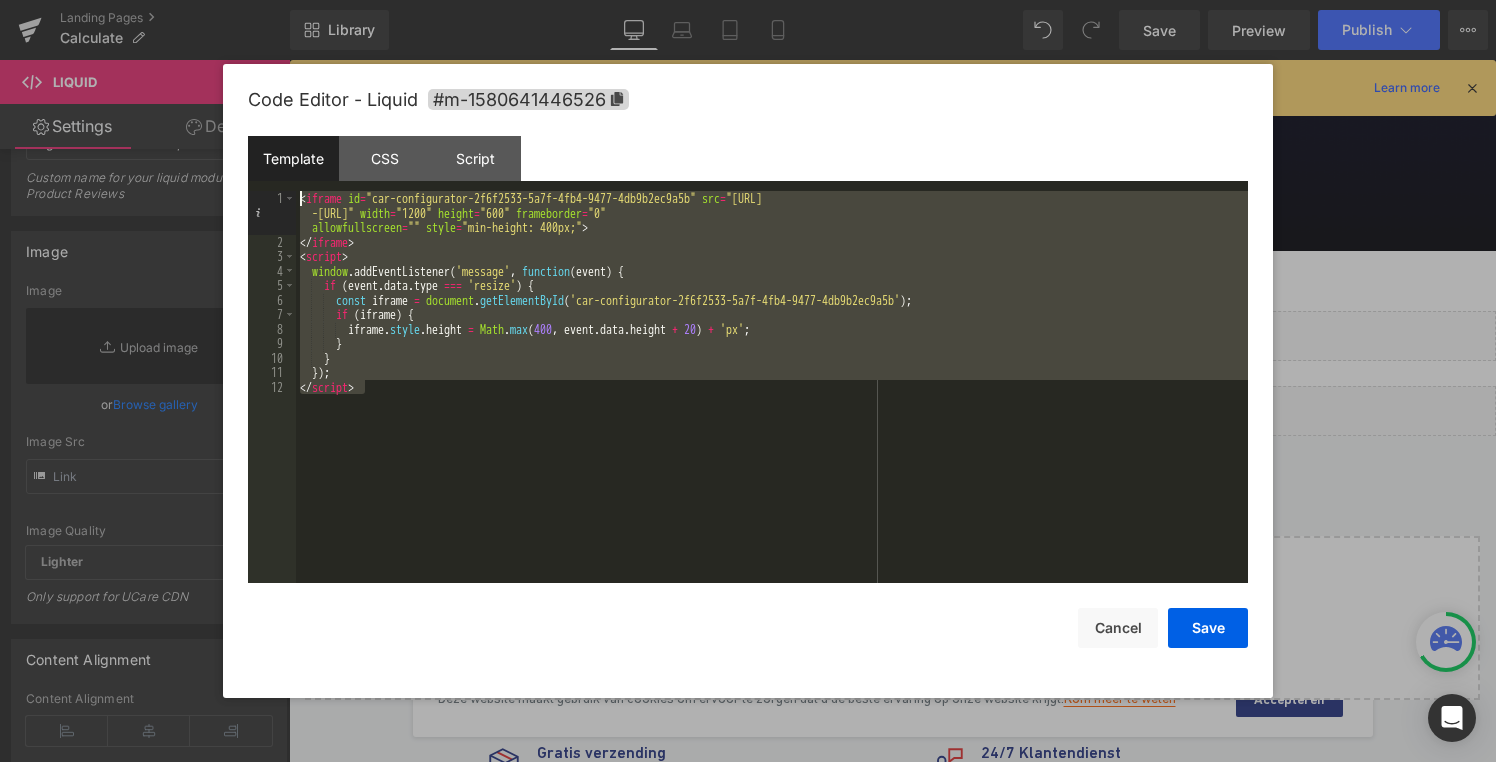 drag, startPoint x: 436, startPoint y: 402, endPoint x: 98, endPoint y: 76, distance: 469.59558 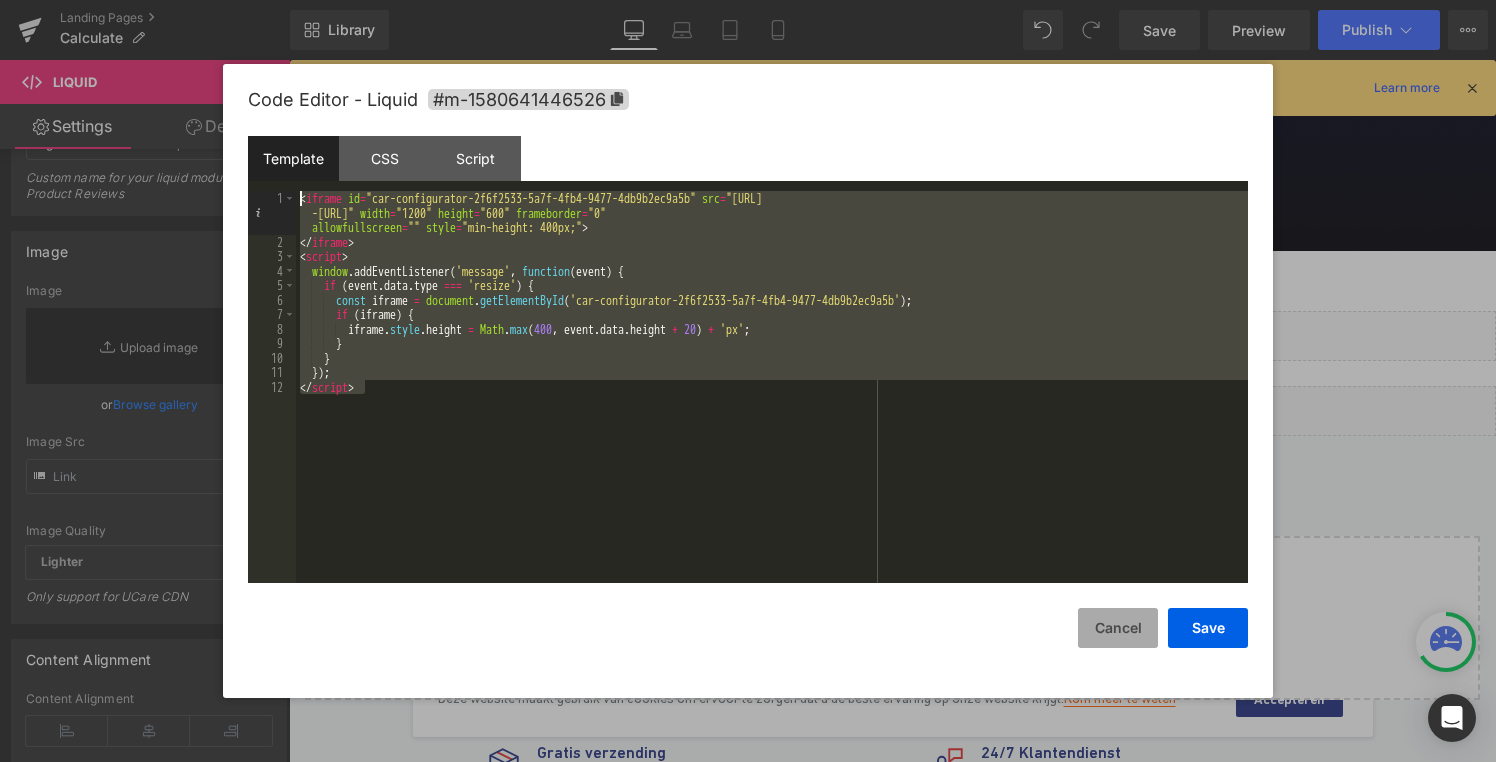 click on "Cancel" at bounding box center [1118, 628] 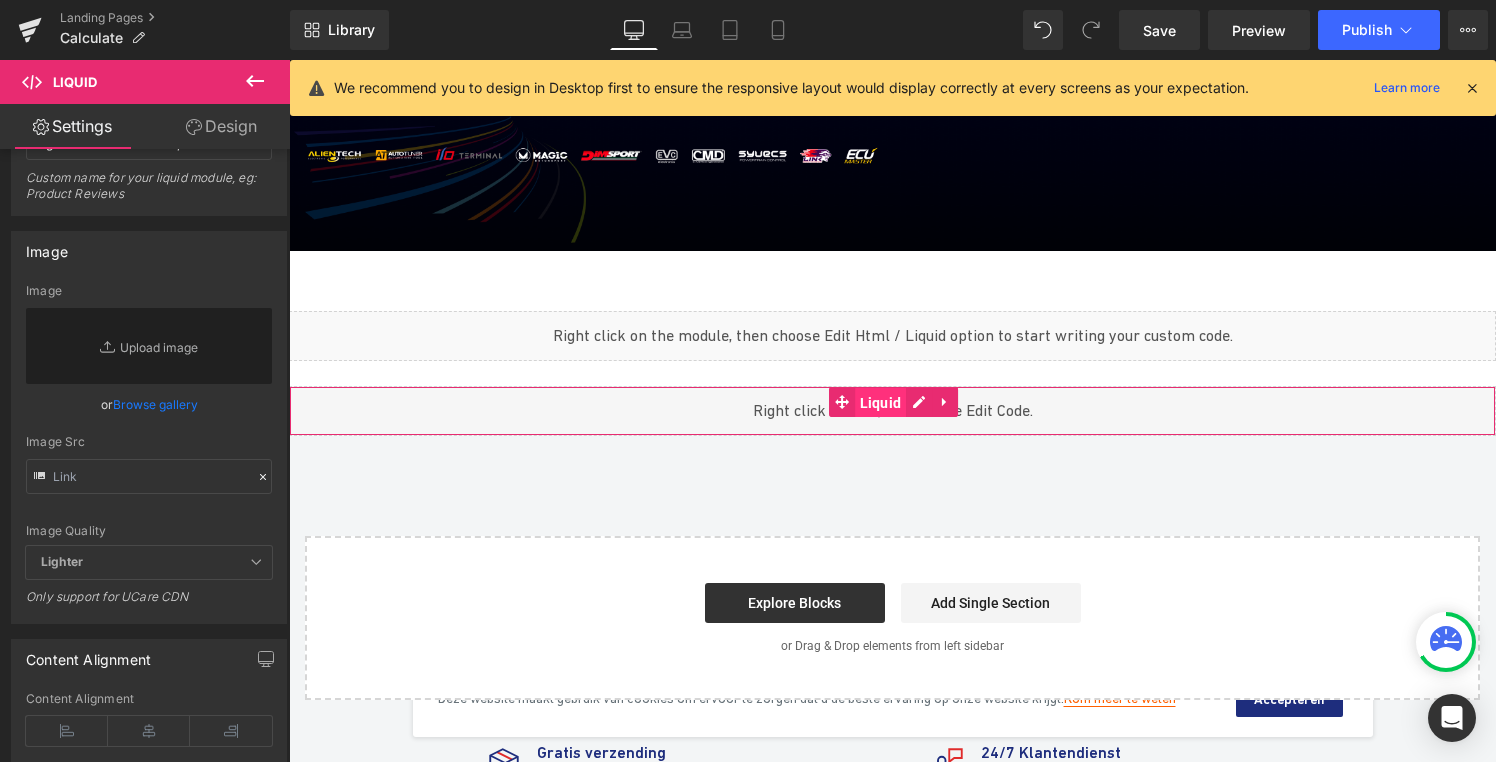 click on "Liquid" at bounding box center (881, 403) 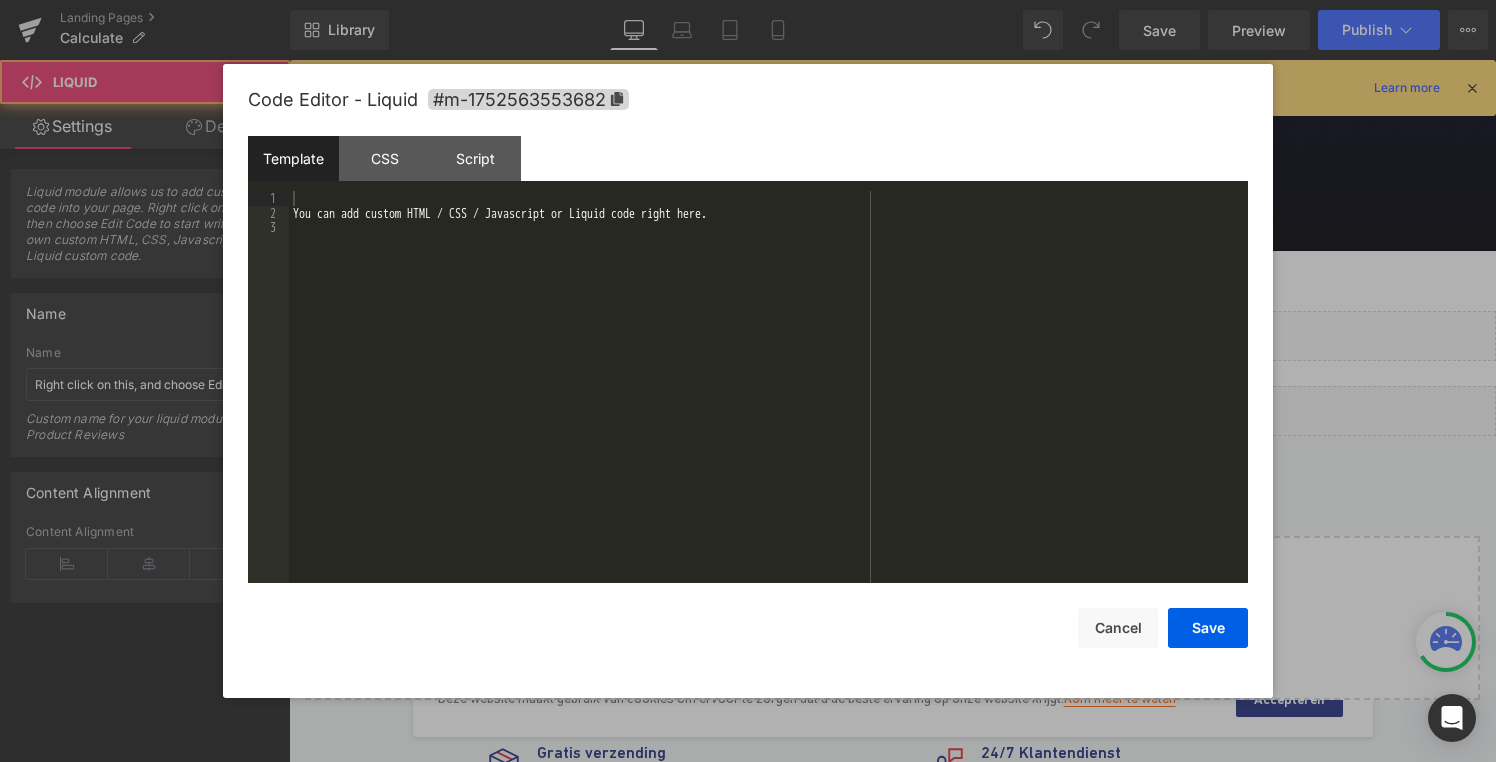 drag, startPoint x: 925, startPoint y: 405, endPoint x: 677, endPoint y: 449, distance: 251.87299 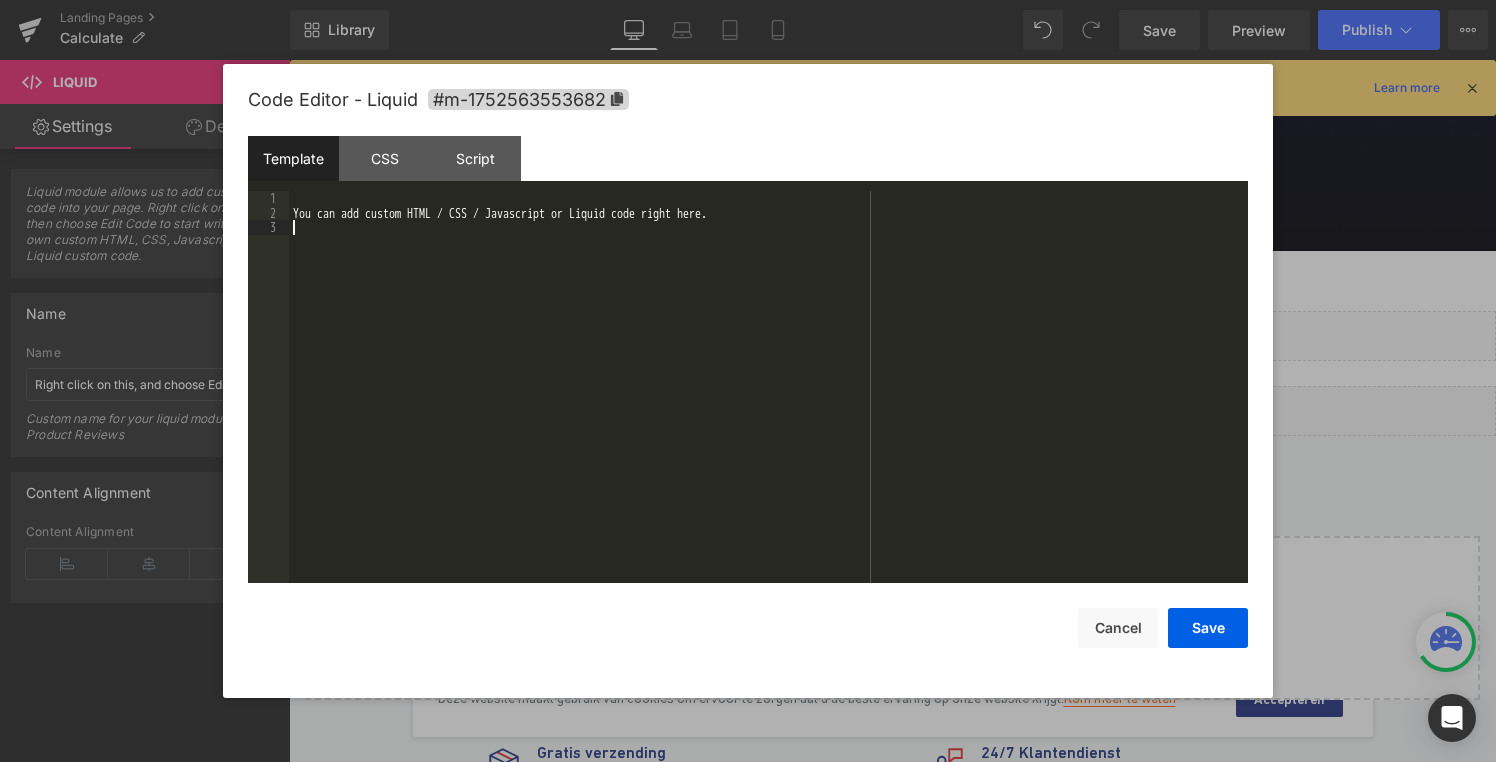 click on "You can add custom HTML / CSS / Javascript or Liquid code right here." at bounding box center [768, 401] 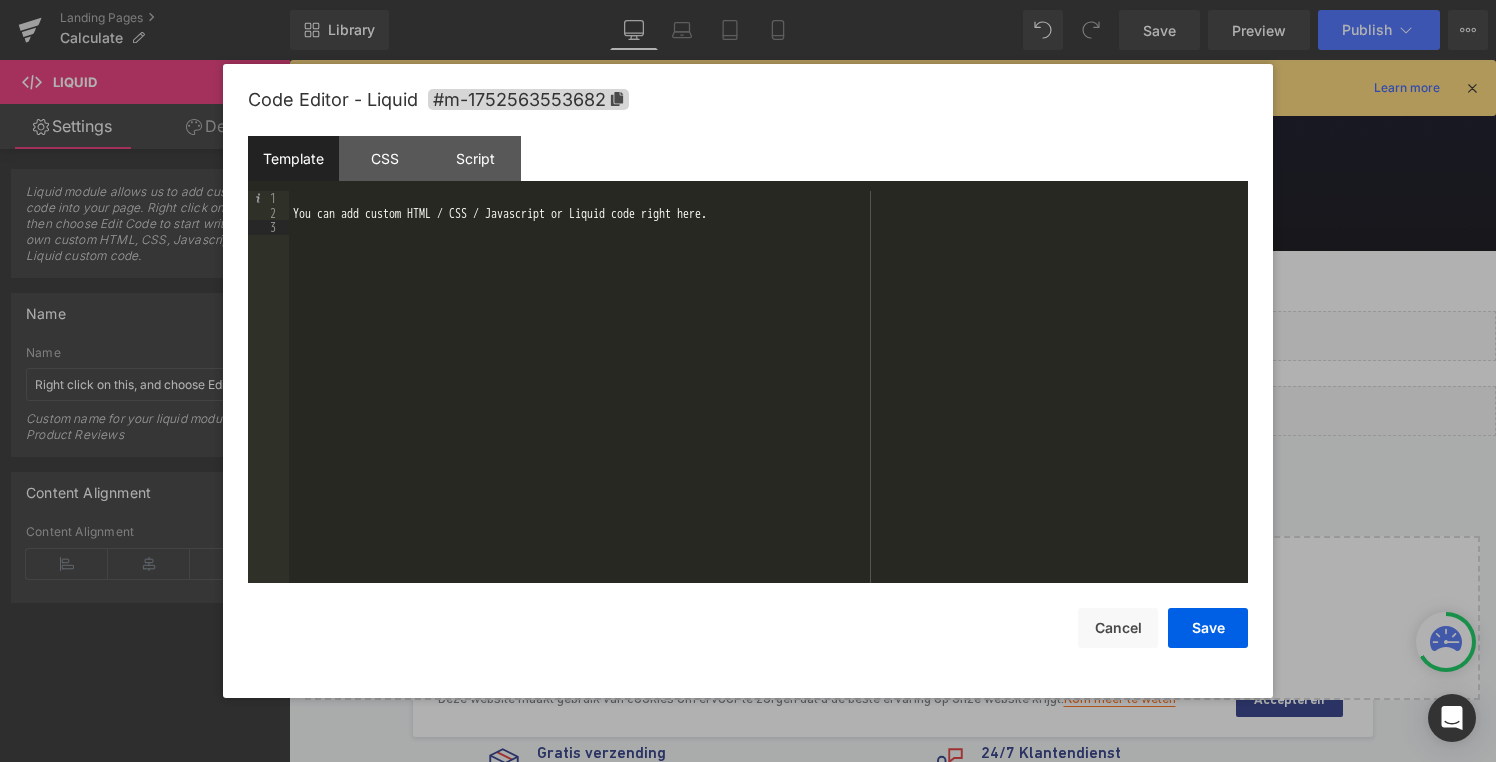 drag, startPoint x: 577, startPoint y: 362, endPoint x: 80, endPoint y: -22, distance: 628.0645 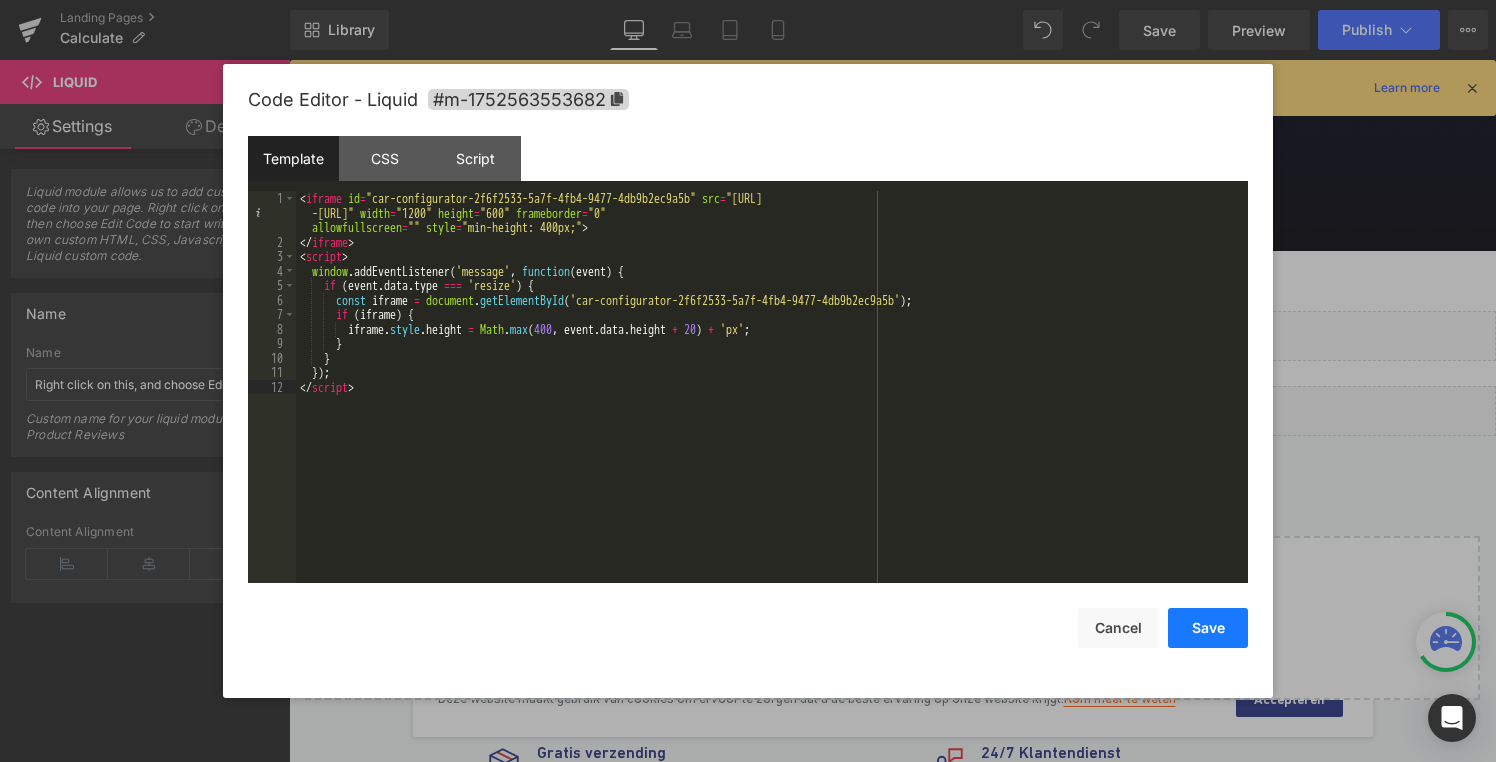 click on "Save" at bounding box center (1208, 628) 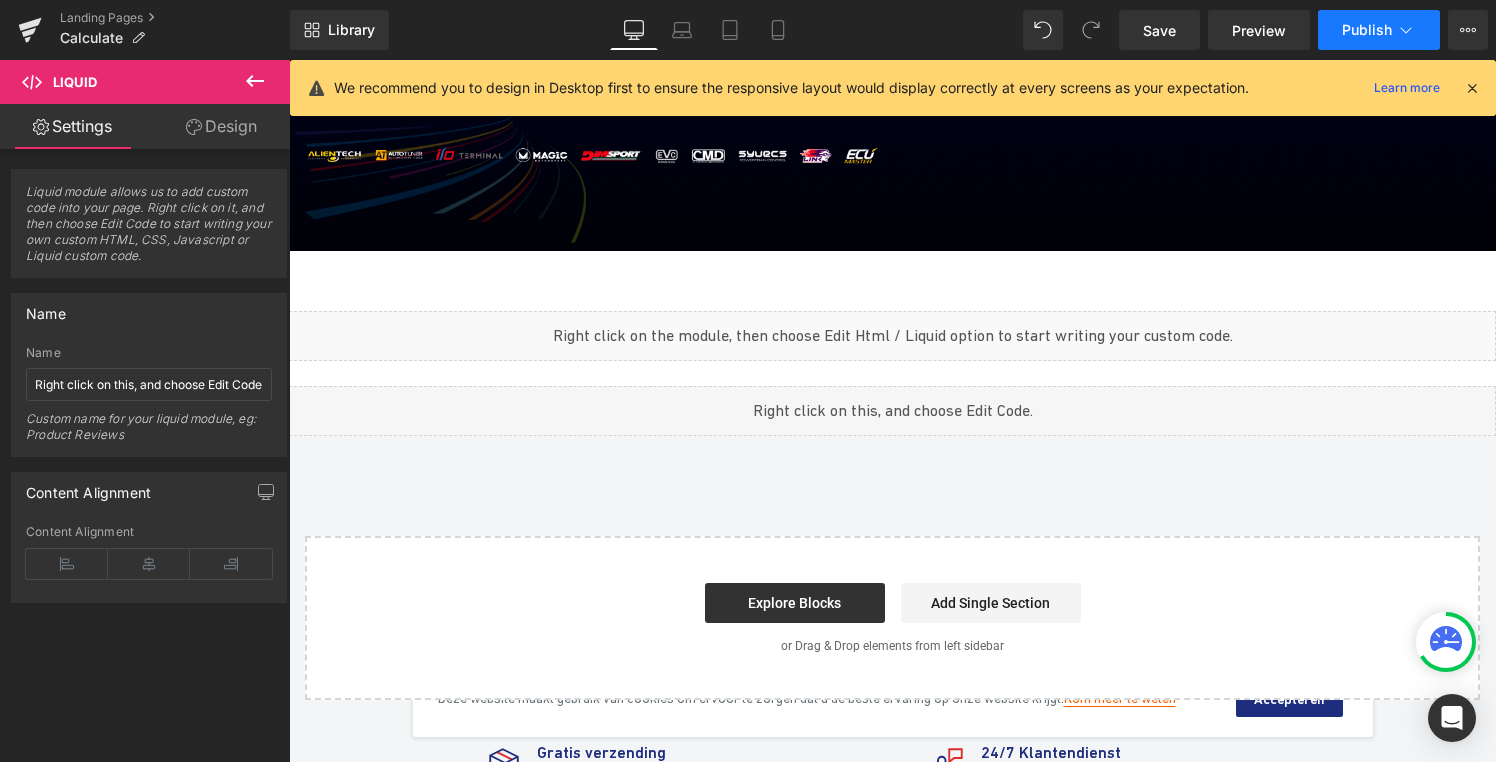 click on "Publish" at bounding box center [1367, 30] 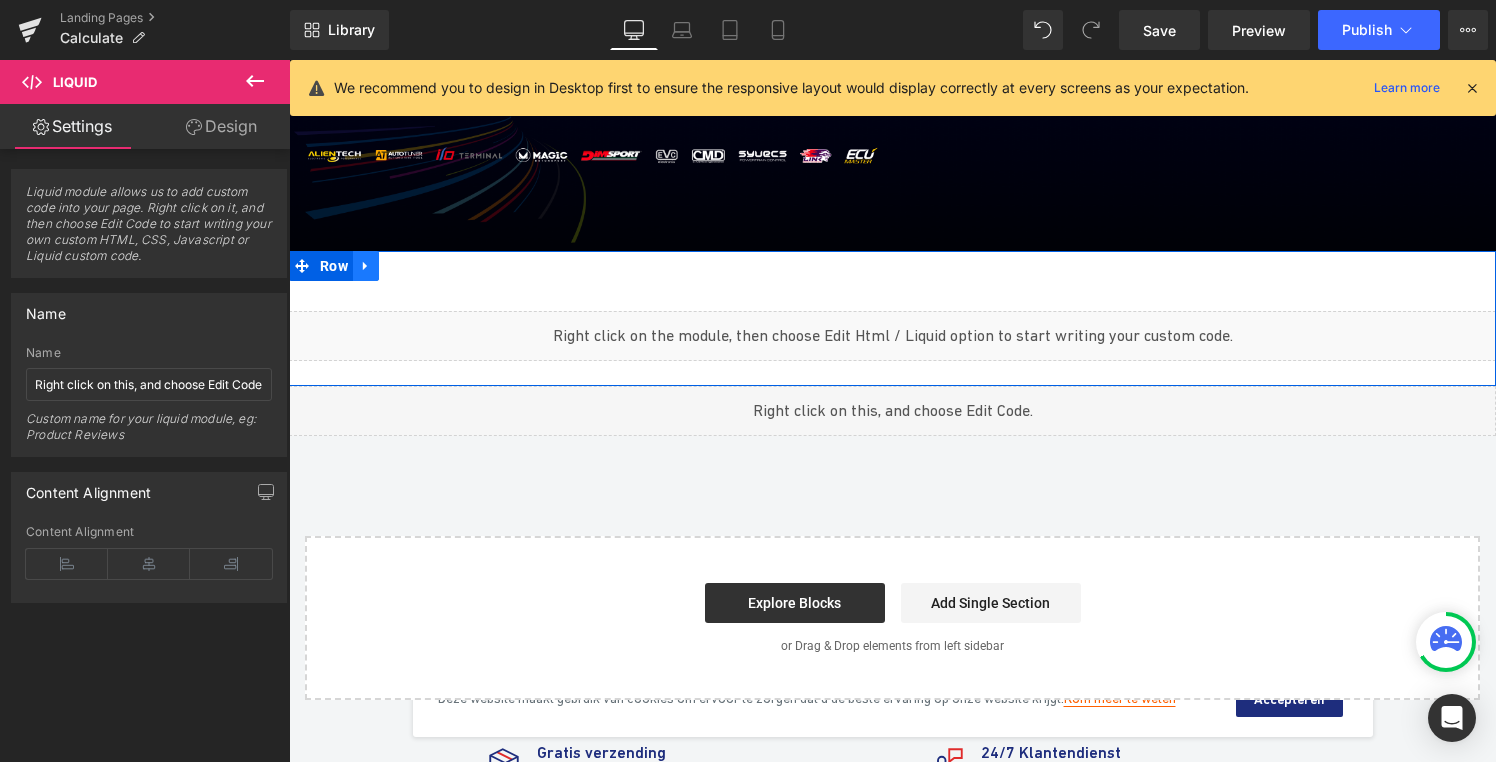 click 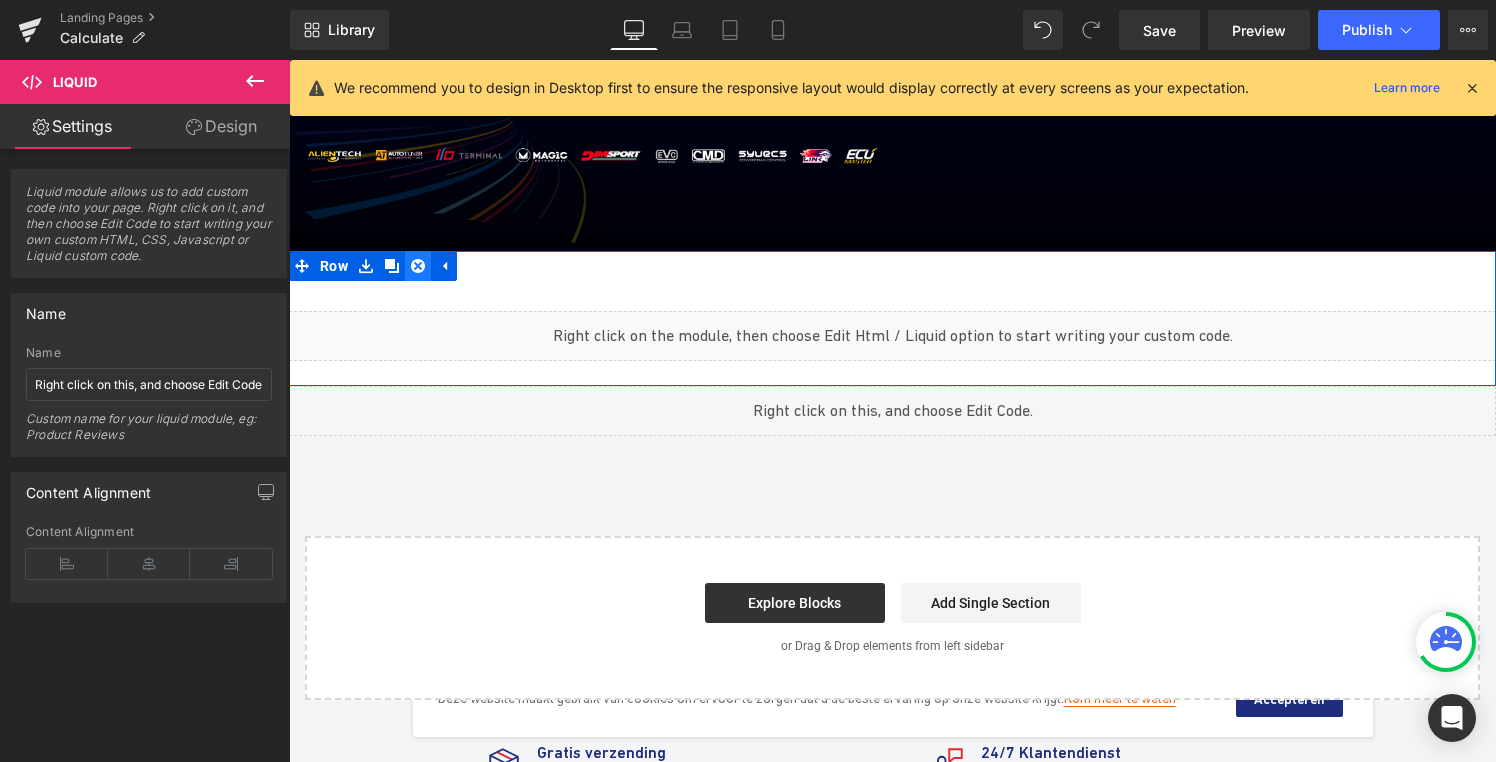 click 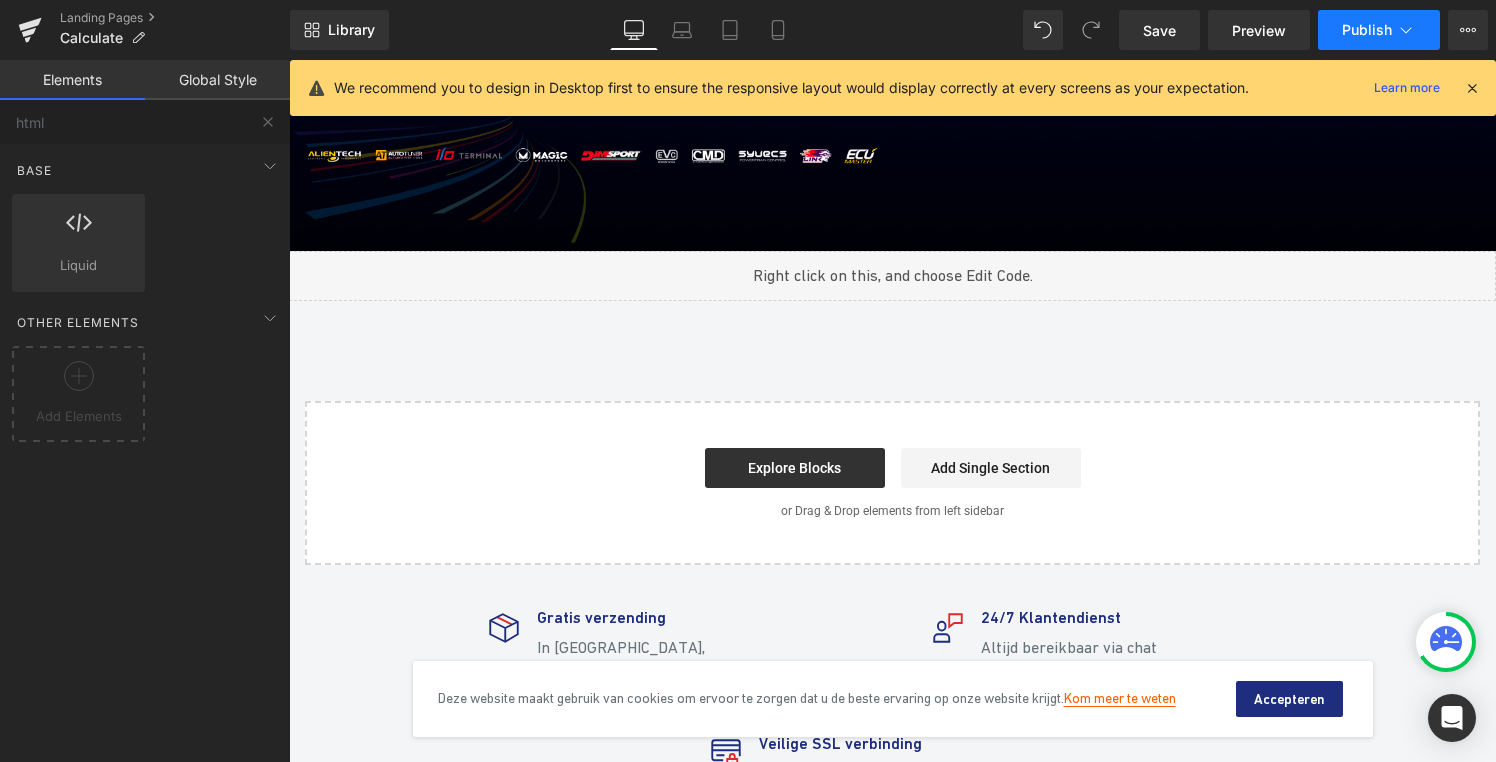 click on "Publish" at bounding box center (1379, 30) 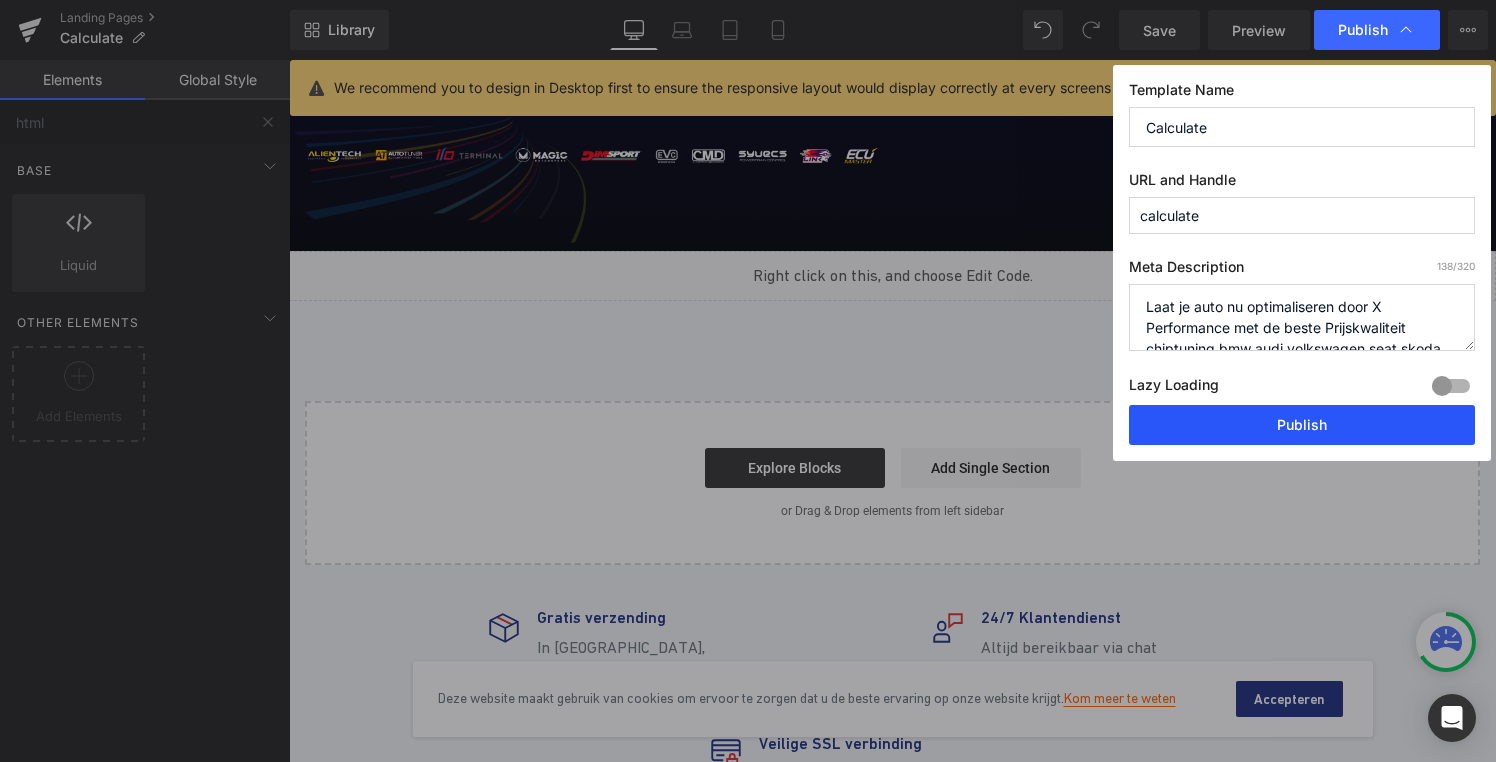 click on "Publish" at bounding box center [1302, 425] 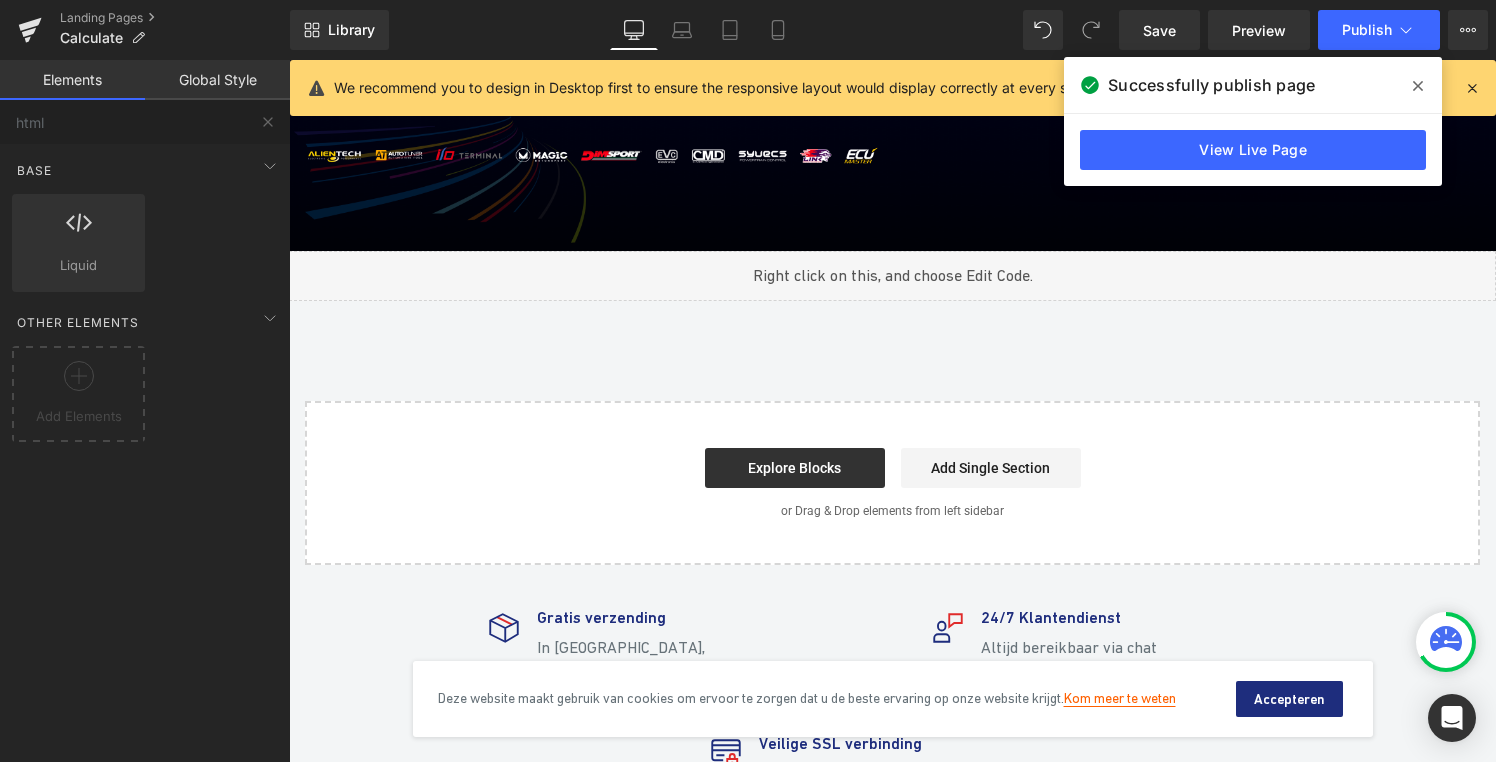 click on "Start building your page
Explore Blocks
Add Single Section
or Drag & Drop elements from left sidebar" at bounding box center [892, 483] 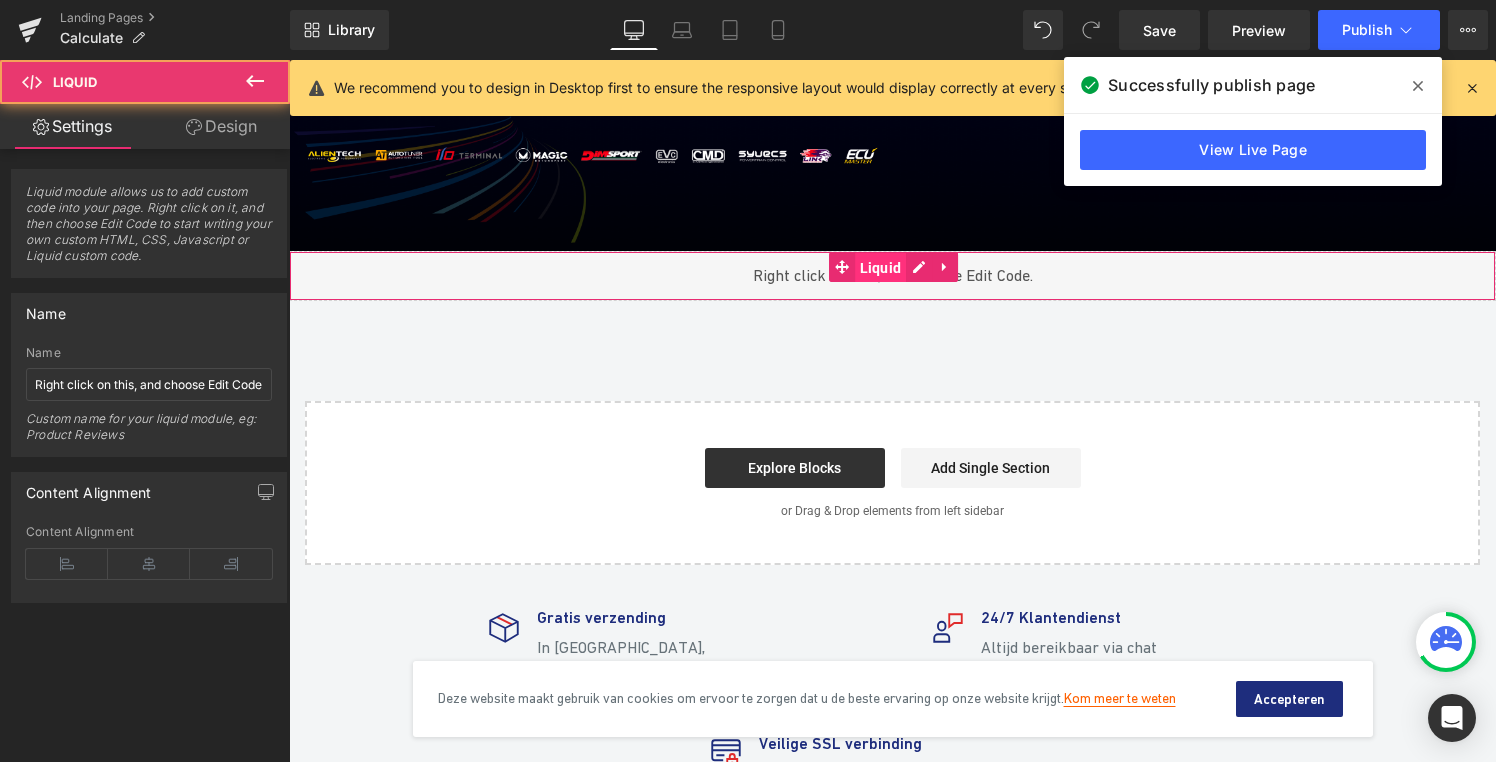 click on "Liquid" at bounding box center [881, 268] 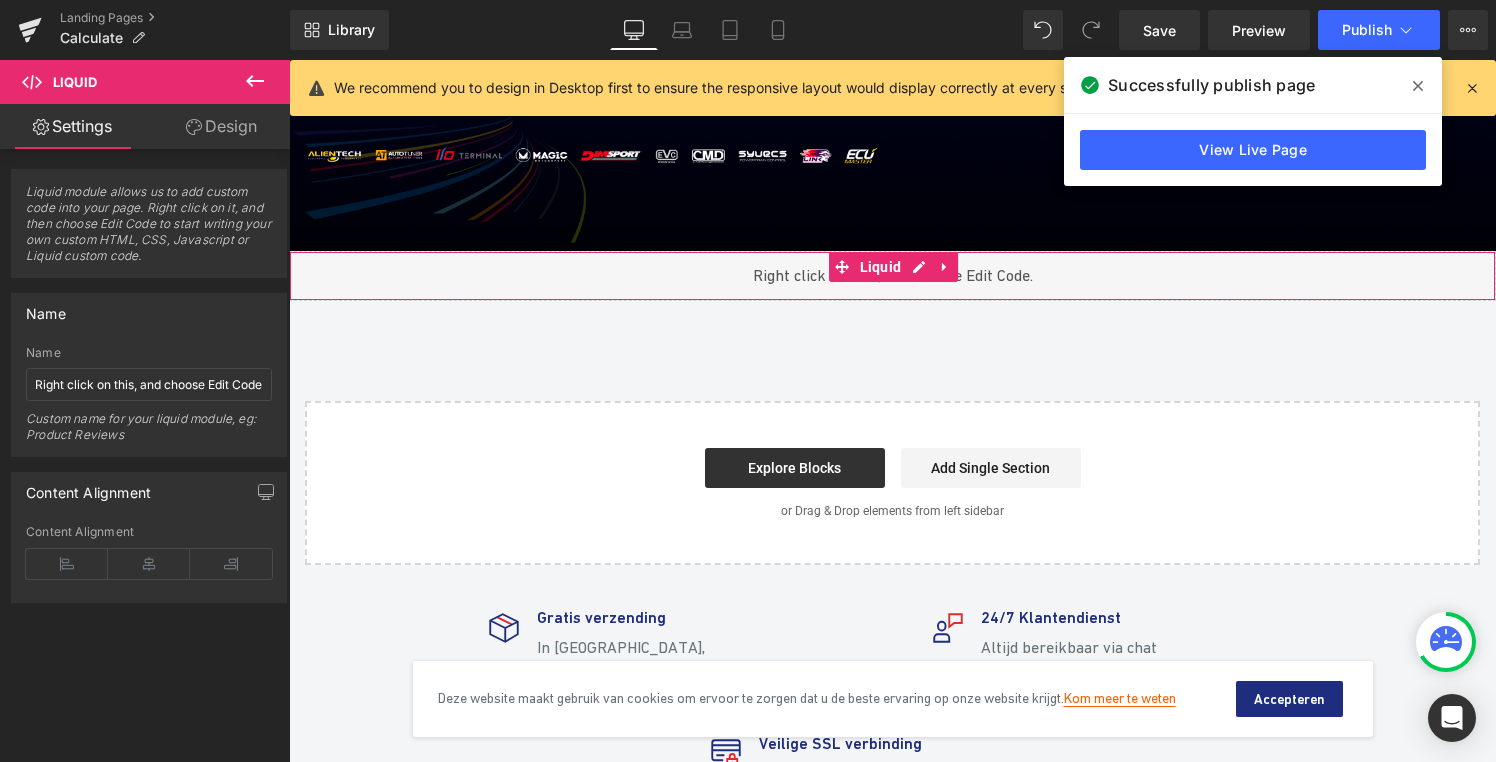 click on "Design" at bounding box center (221, 126) 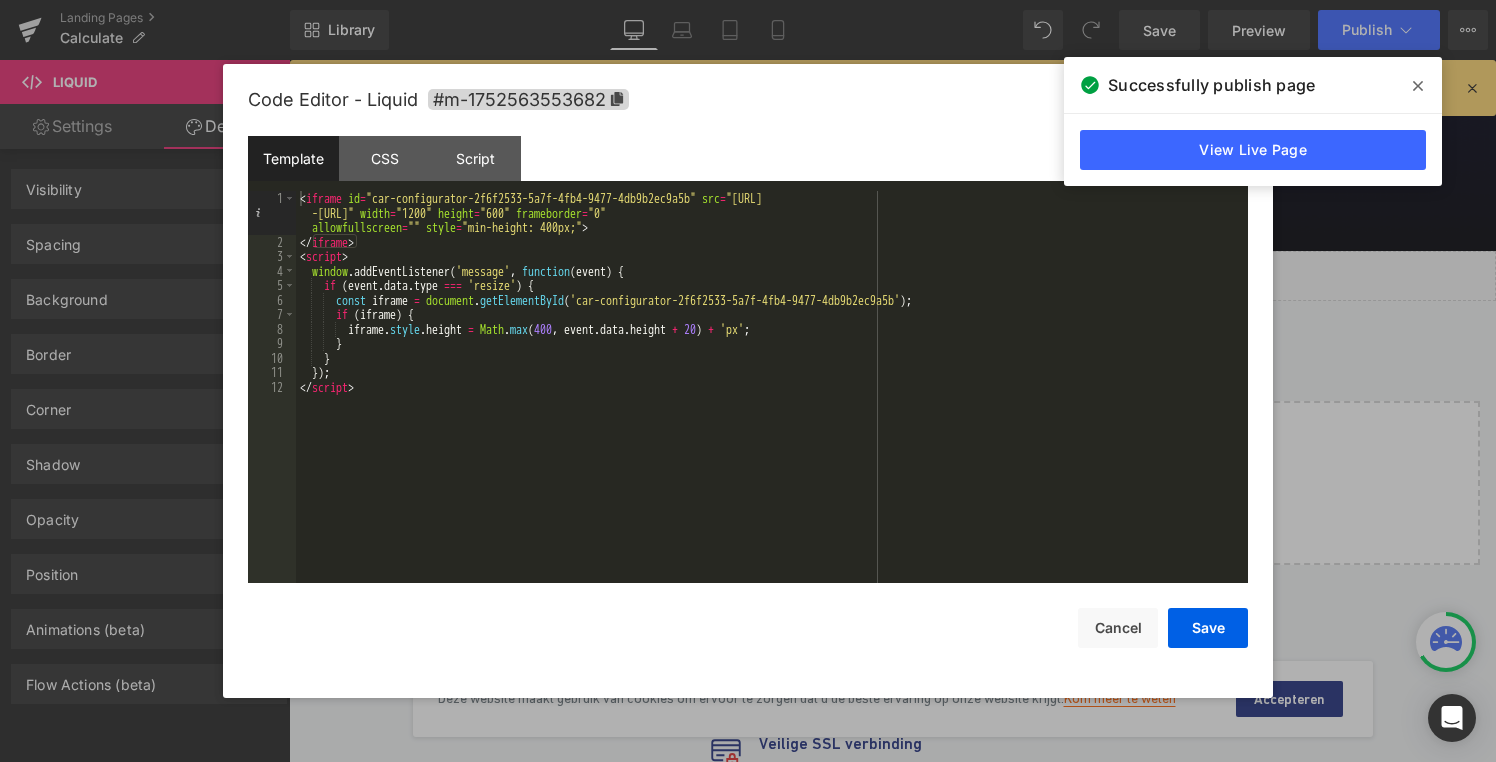 click at bounding box center (1418, 86) 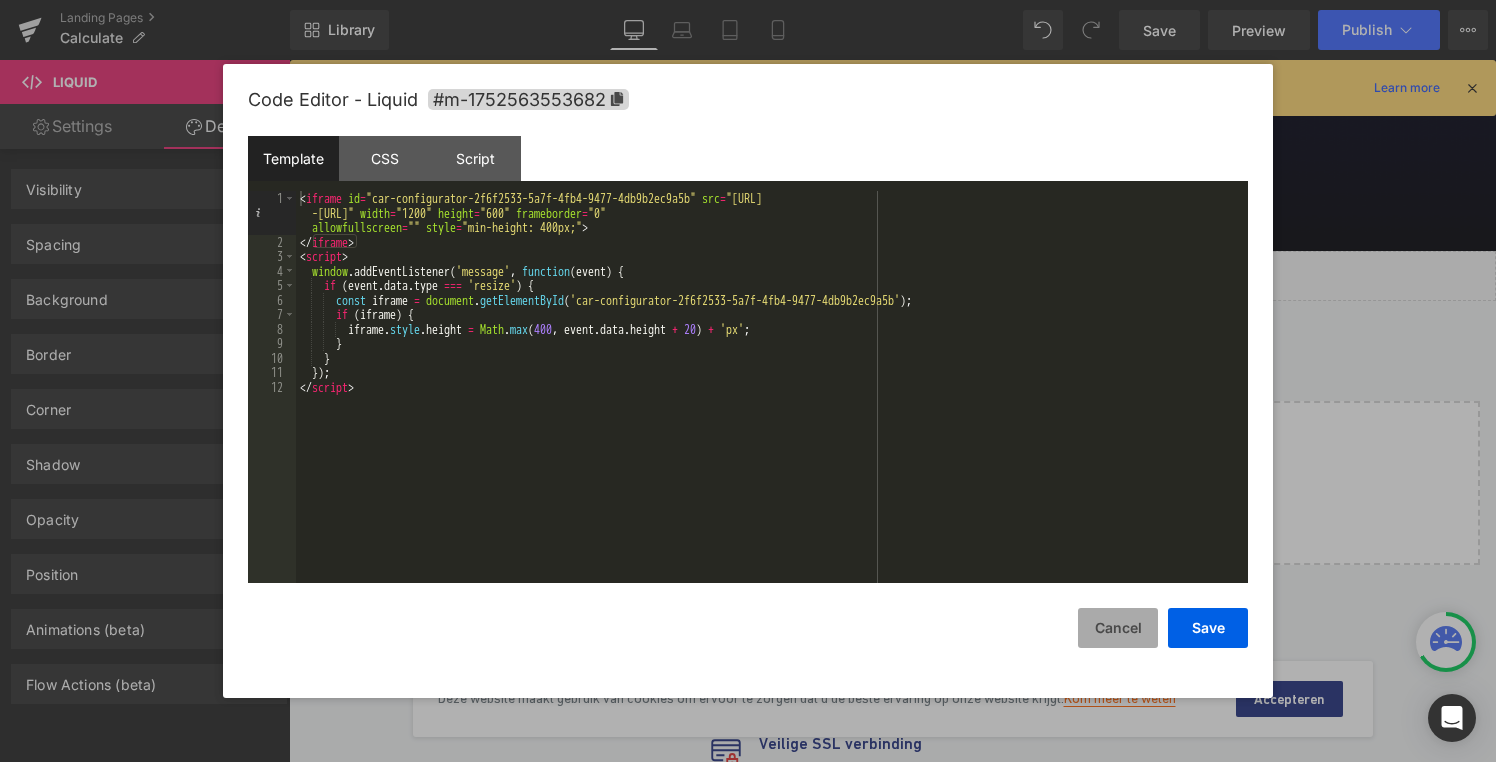 click on "Cancel" at bounding box center (1118, 628) 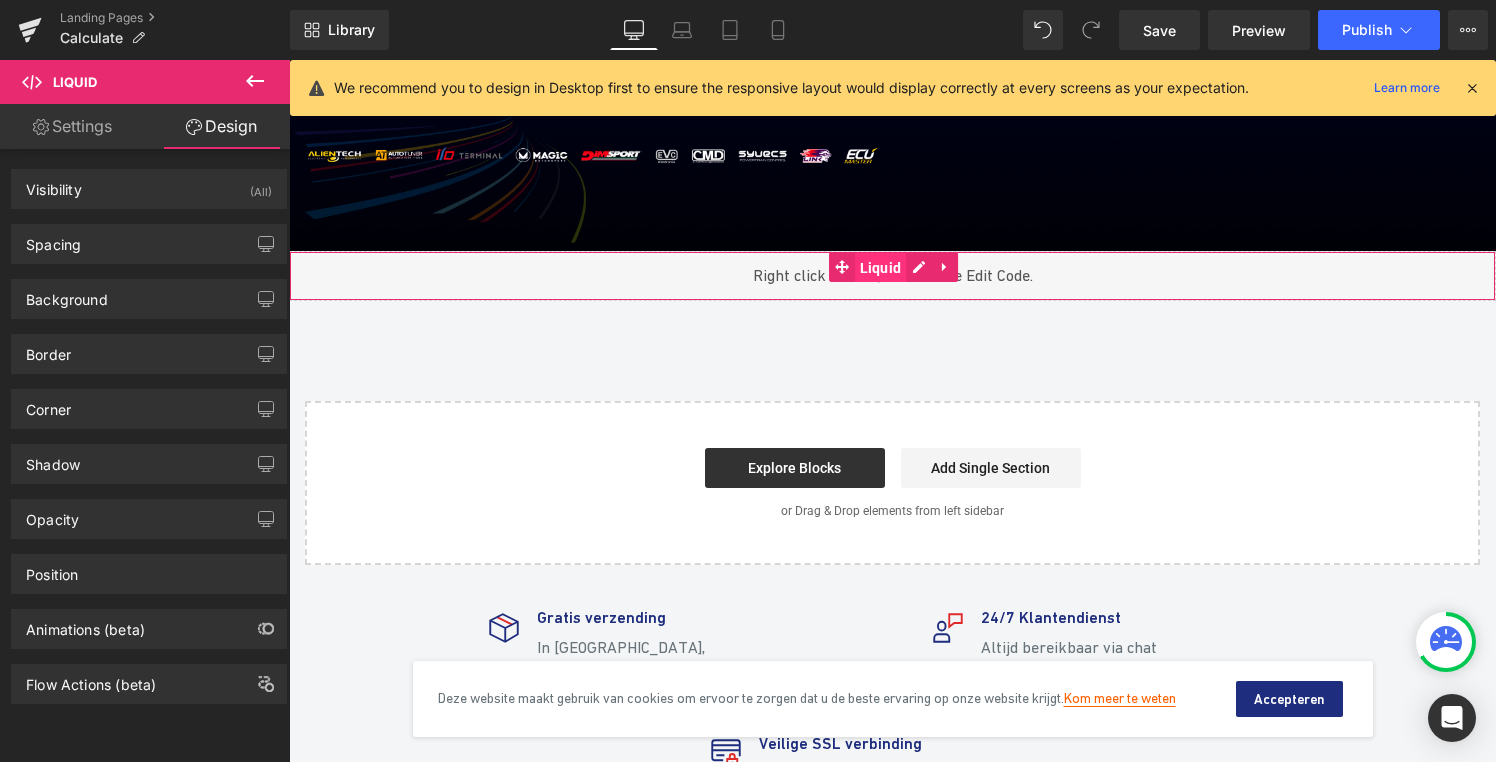 click on "Liquid" at bounding box center (881, 268) 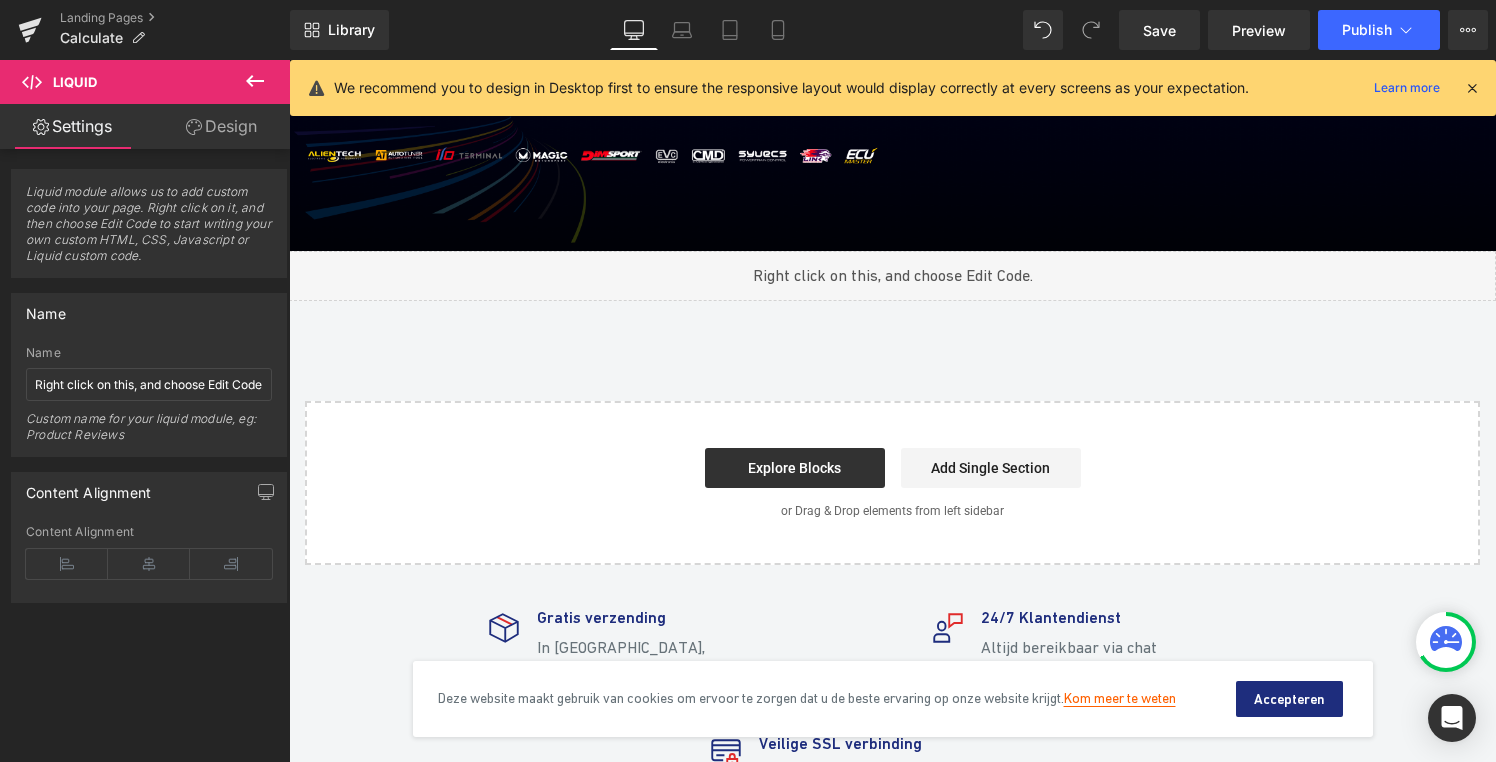 scroll, scrollTop: 310, scrollLeft: 0, axis: vertical 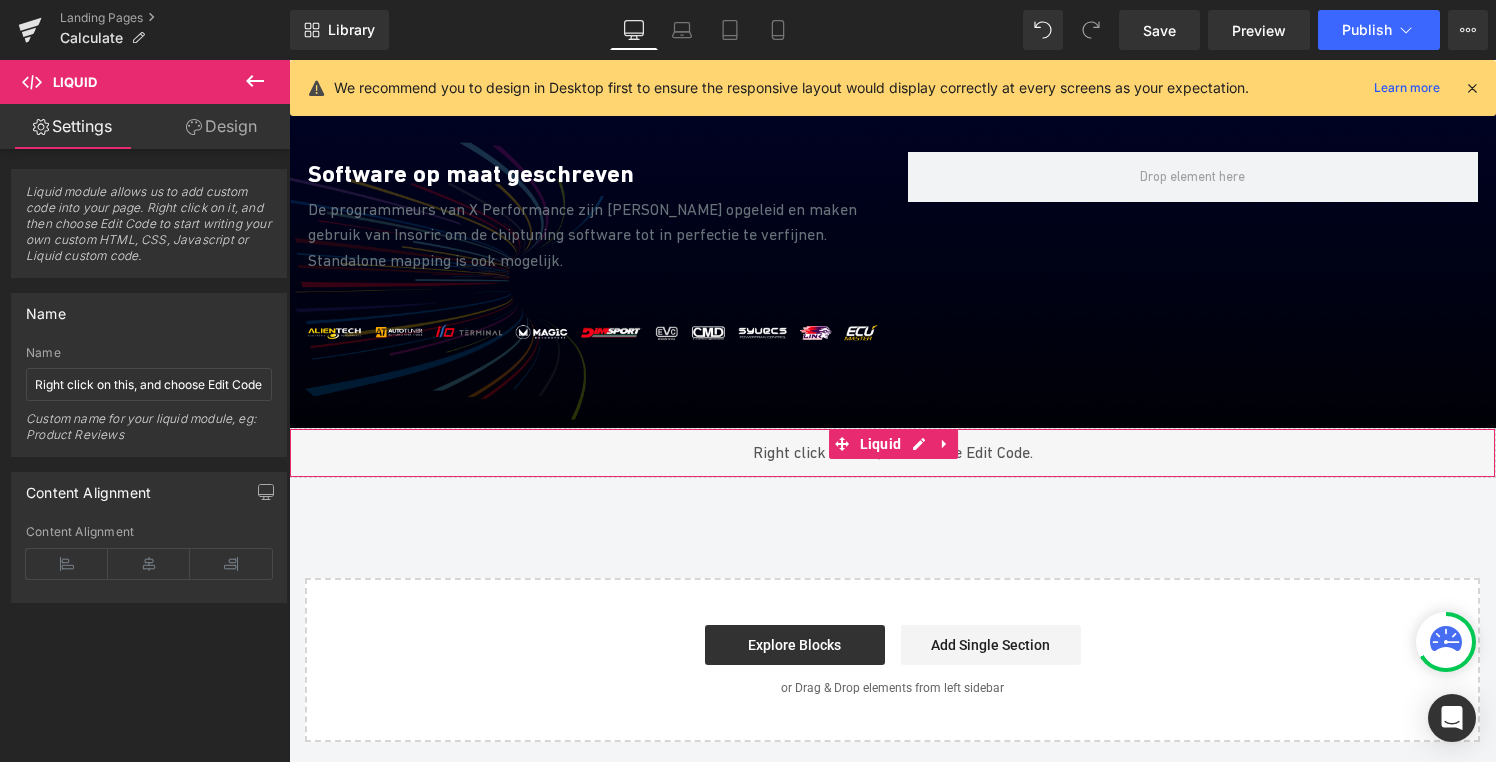click on "Design" at bounding box center (221, 126) 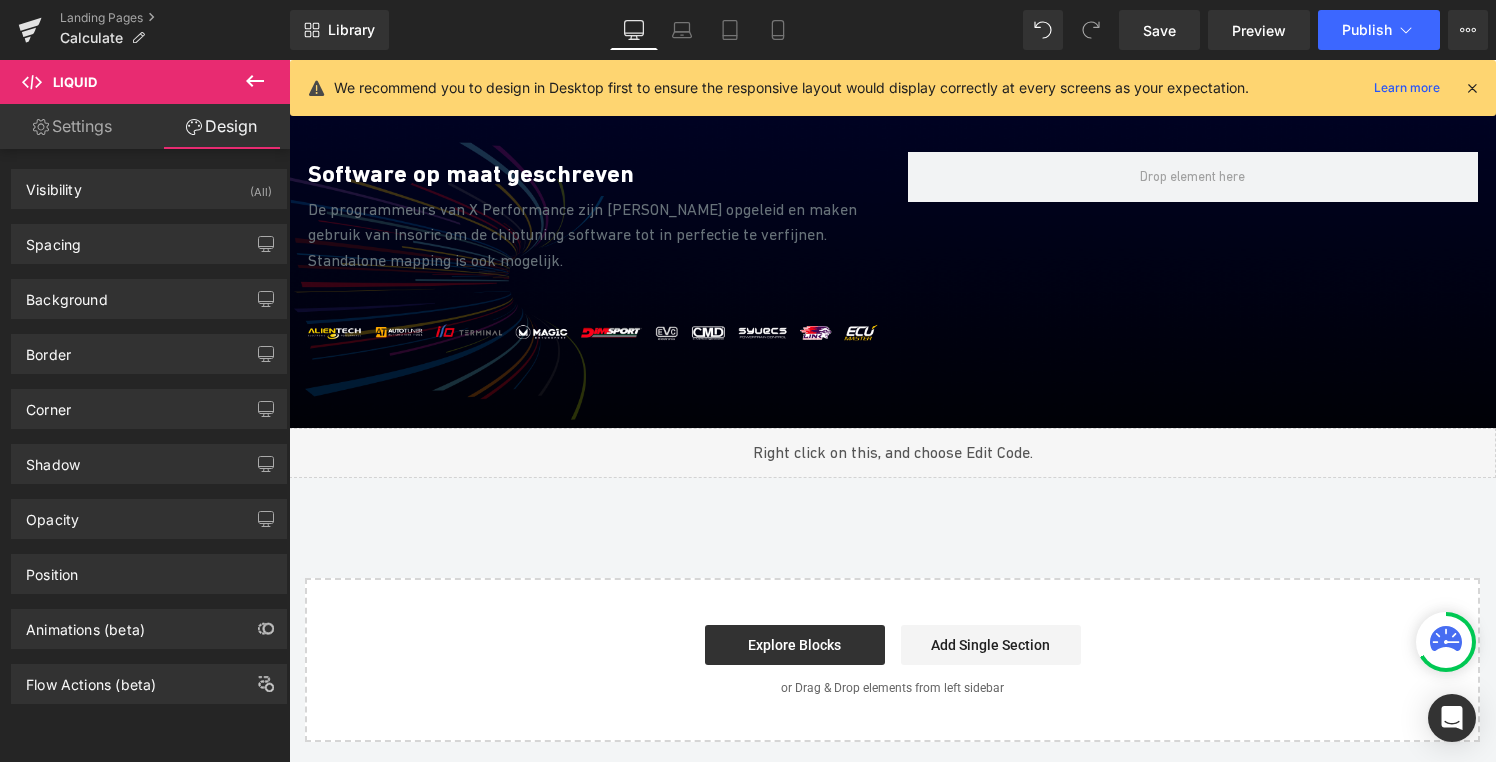 click at bounding box center (255, 82) 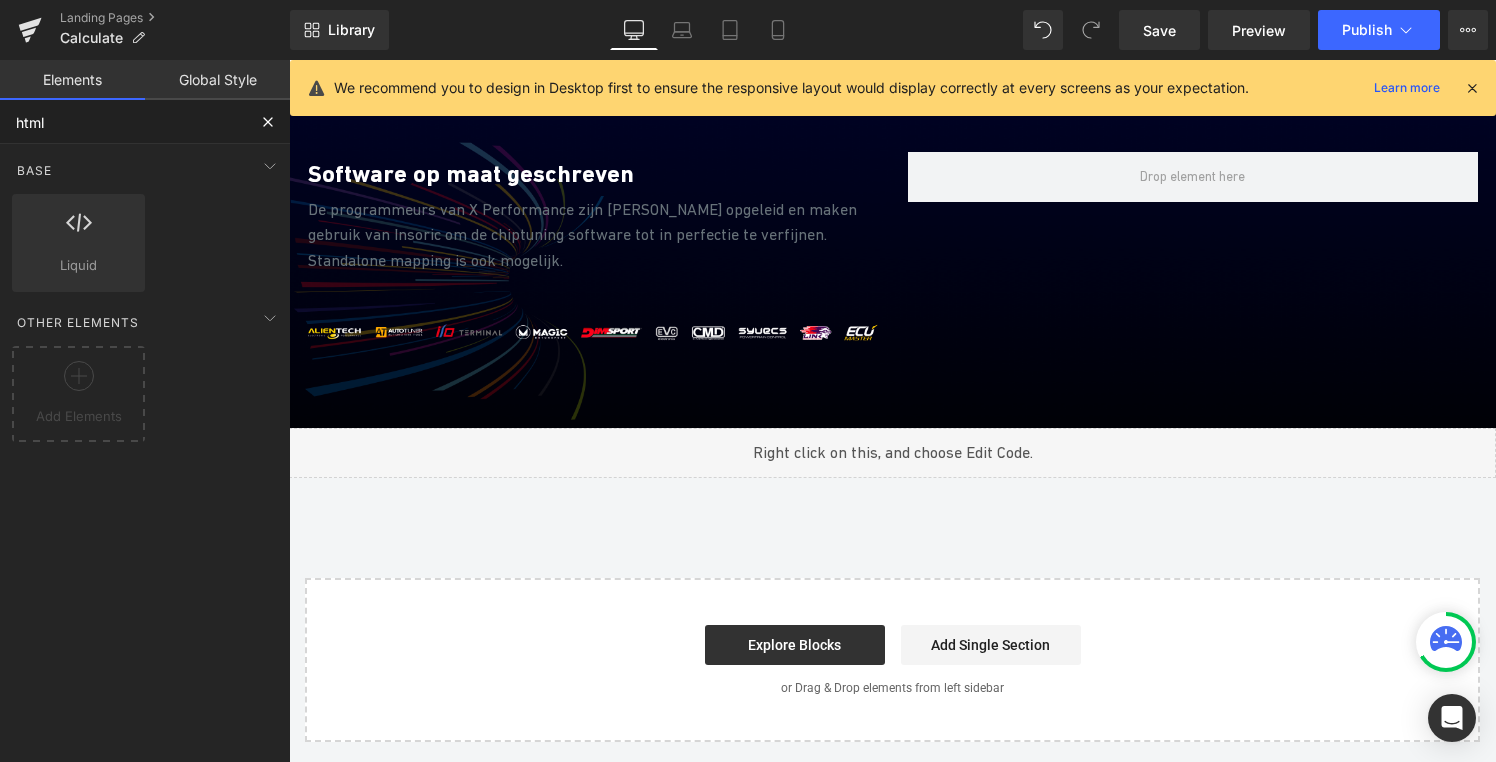 click on "html" at bounding box center [123, 122] 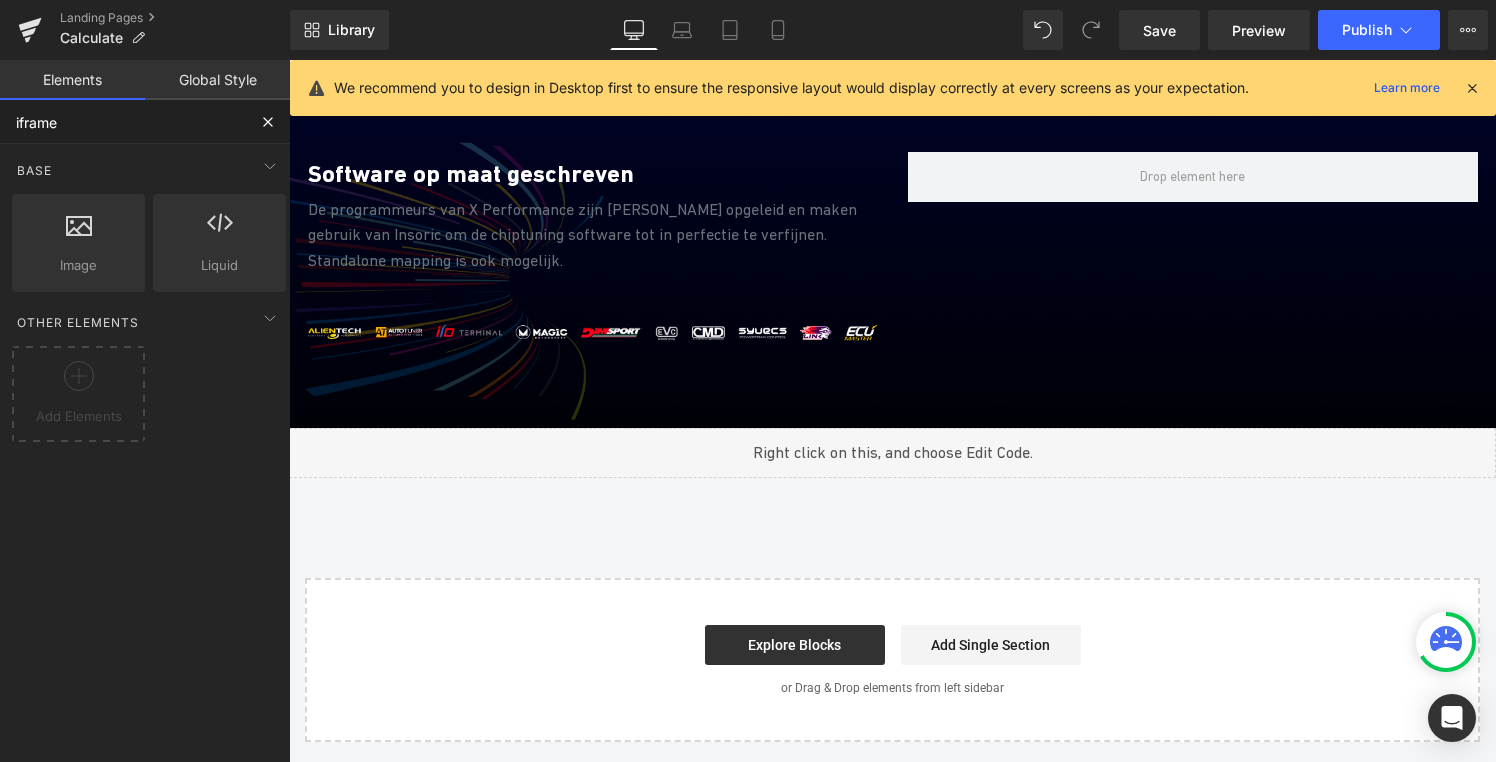 type on "iframe" 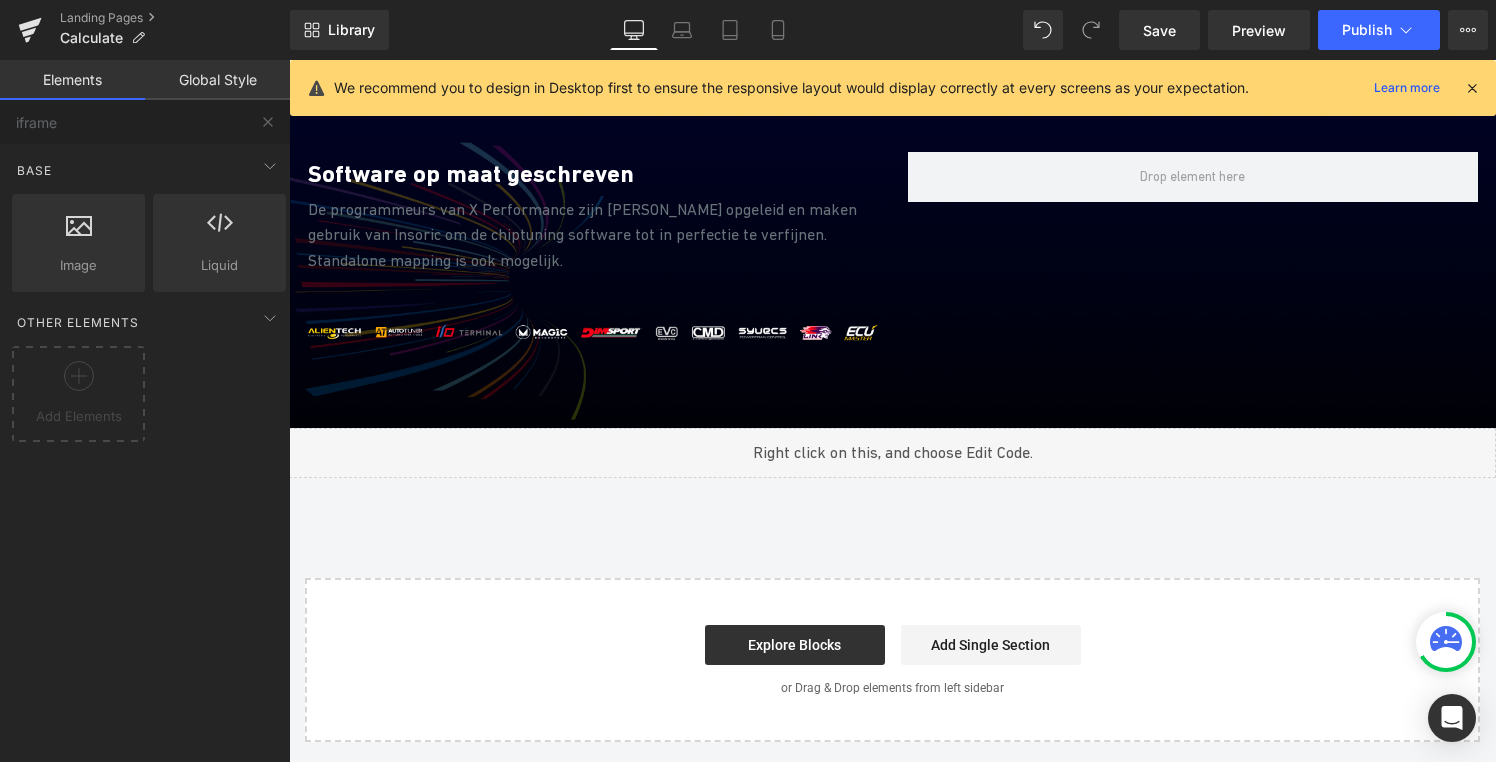 click on "Software op maat geschreven
Heading
De programmeurs van X Performance zijn [PERSON_NAME] opgeleid en maken gebruik van Insoric om de chiptuning software tot in perfectie te verfijnen. Standalone mapping is ook mogelijk.
Text Block
Image
Row
Hero Banner   57px       Liquid
Select your layout" at bounding box center (892, 404) 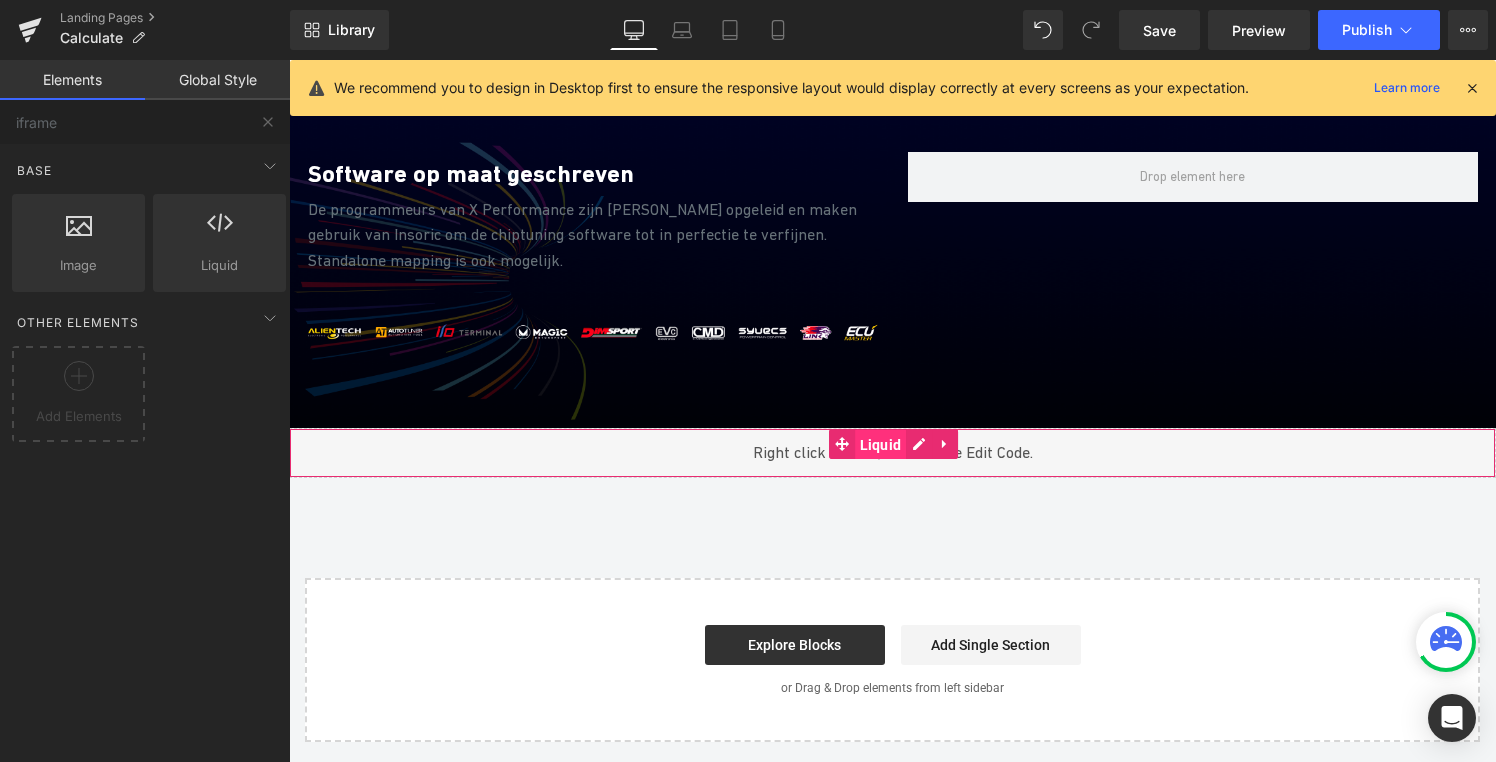 click on "Liquid" at bounding box center [881, 445] 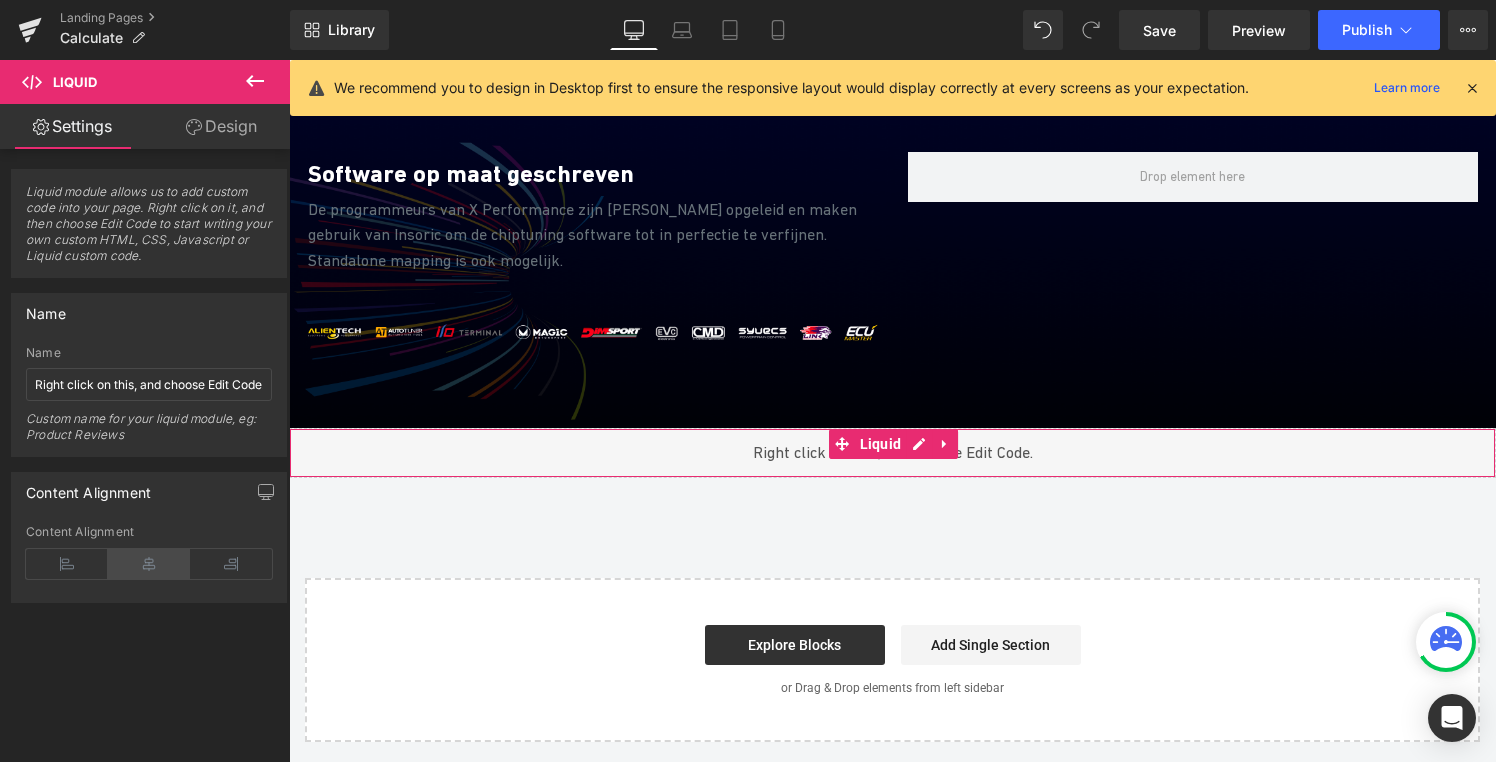 click at bounding box center (149, 564) 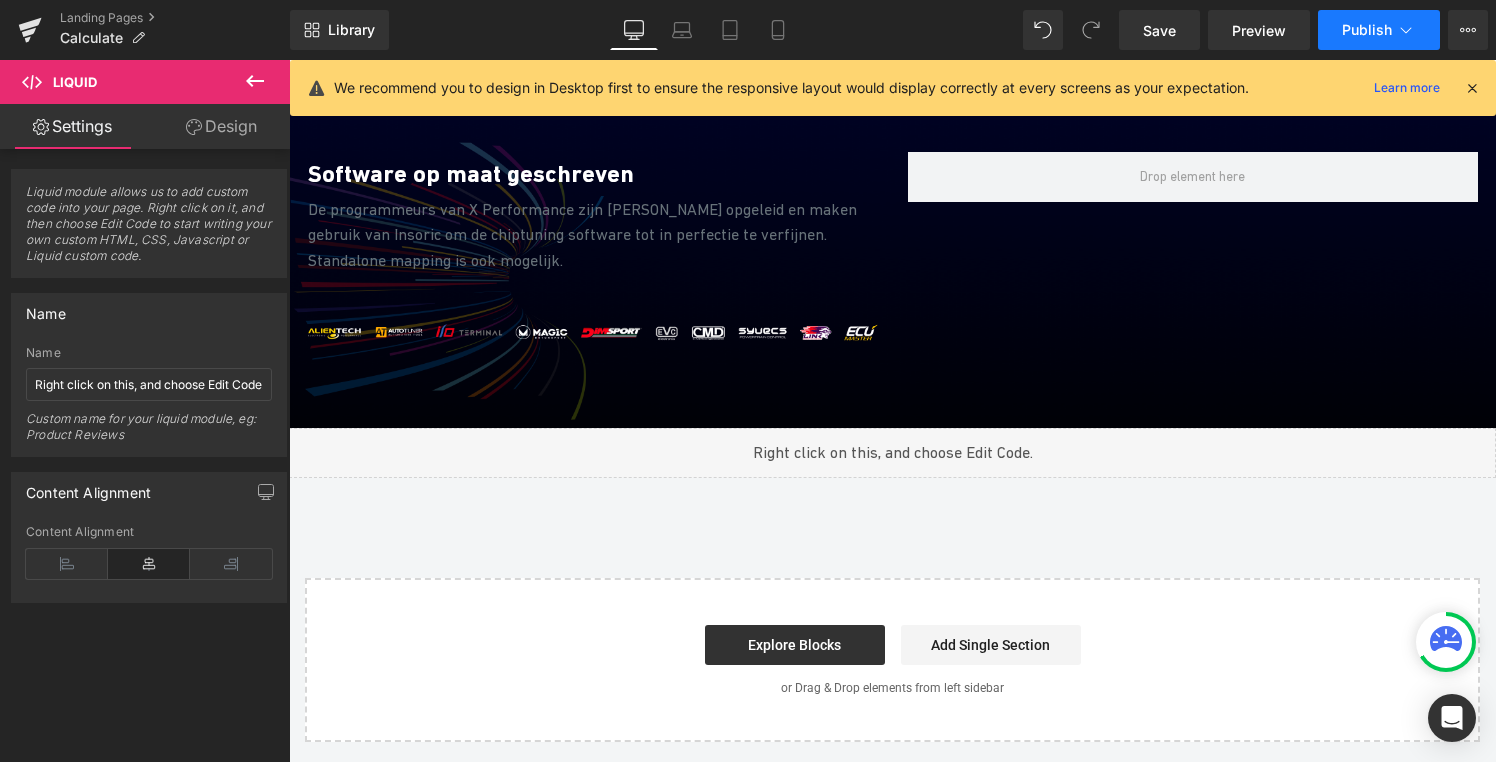 click on "Publish" at bounding box center (1367, 30) 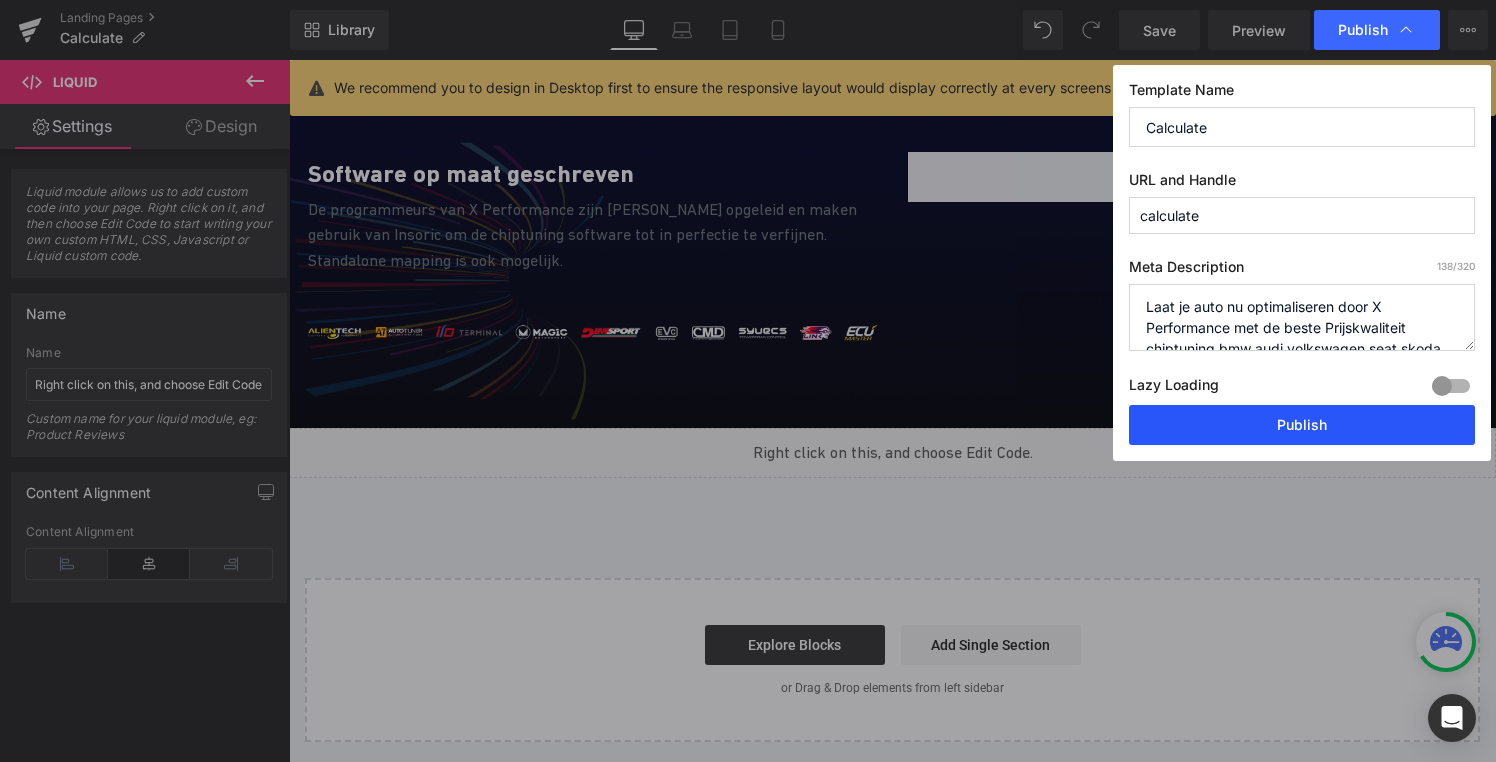 click on "Publish" at bounding box center [1302, 425] 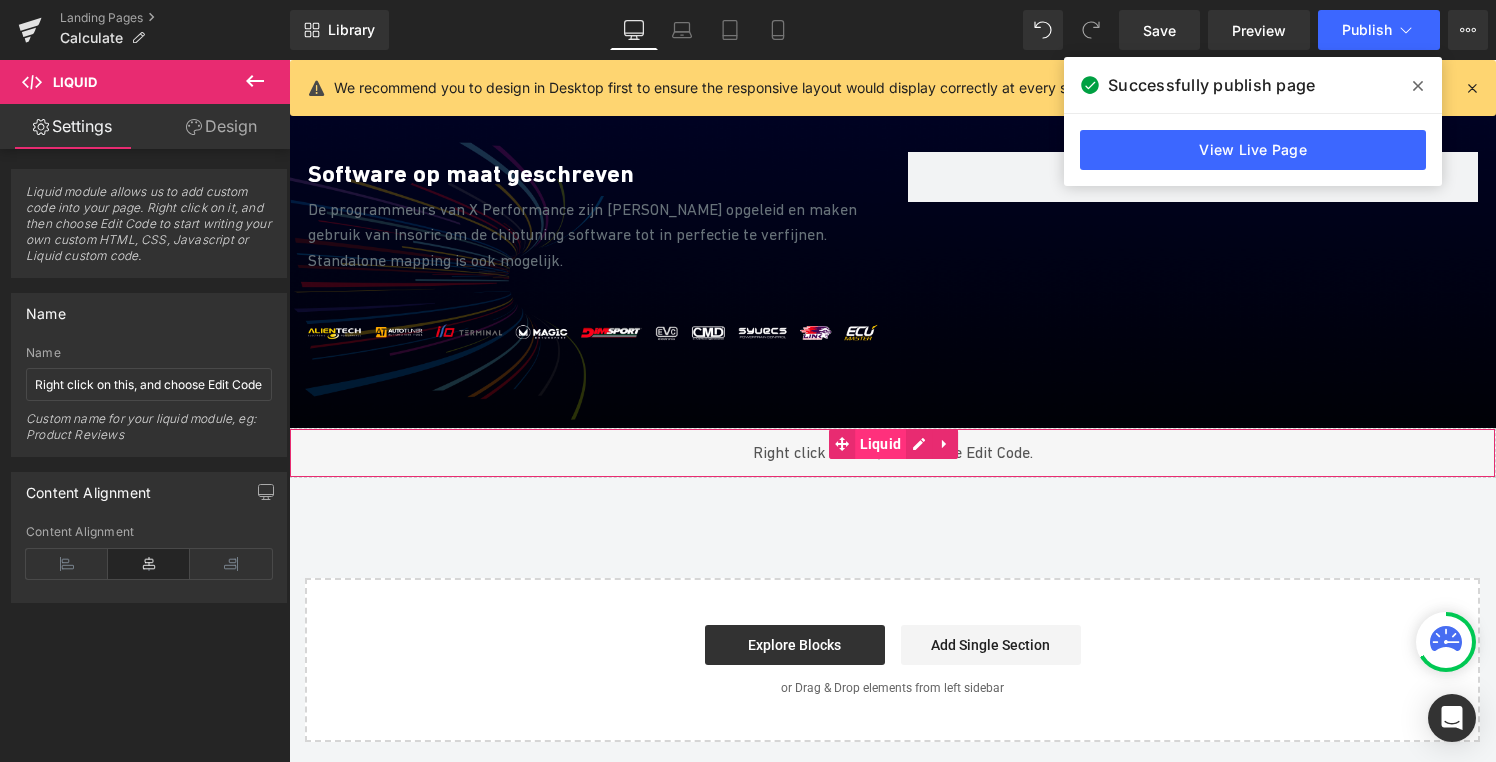 click on "Liquid" at bounding box center (881, 444) 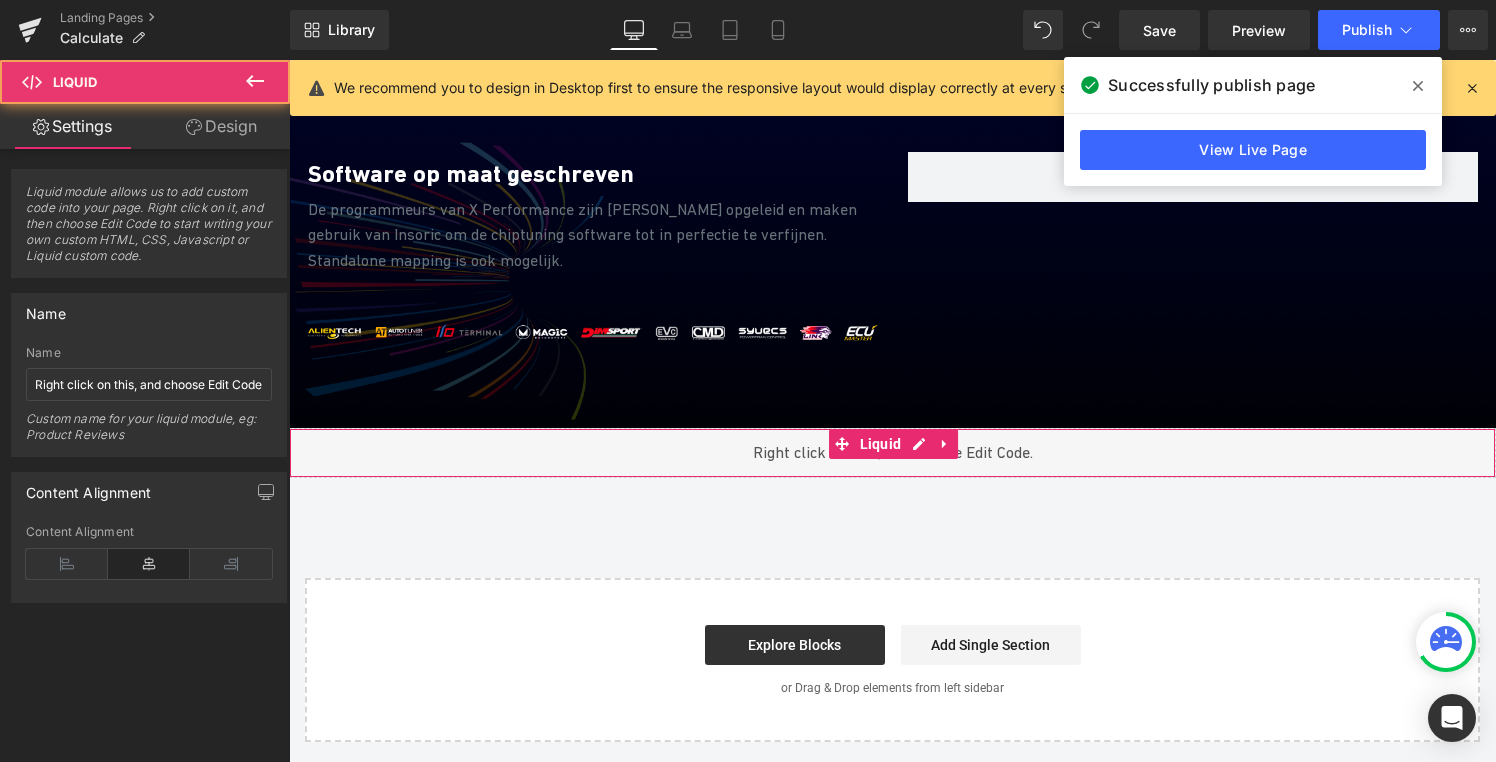 click on "Design" at bounding box center (221, 126) 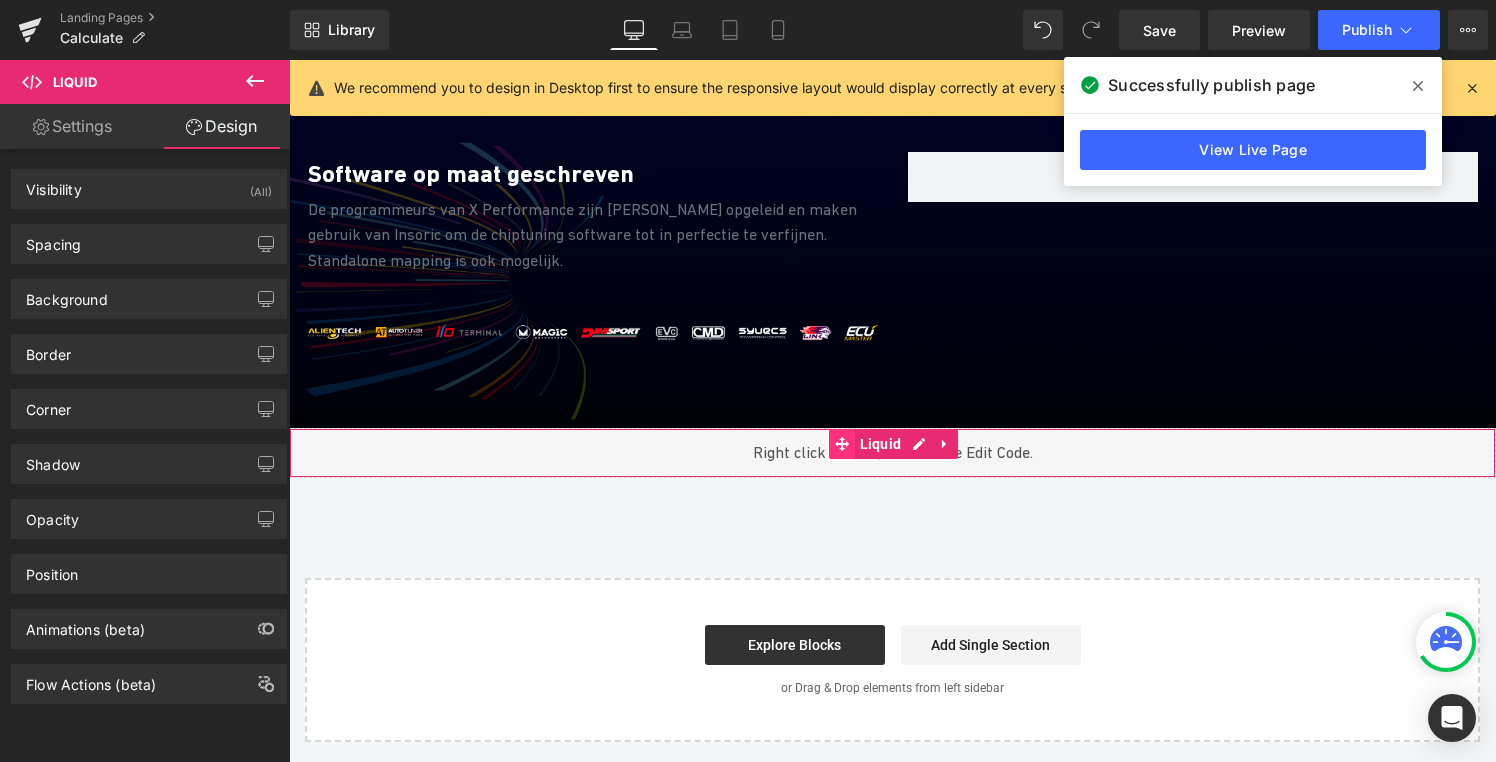 click at bounding box center (842, 444) 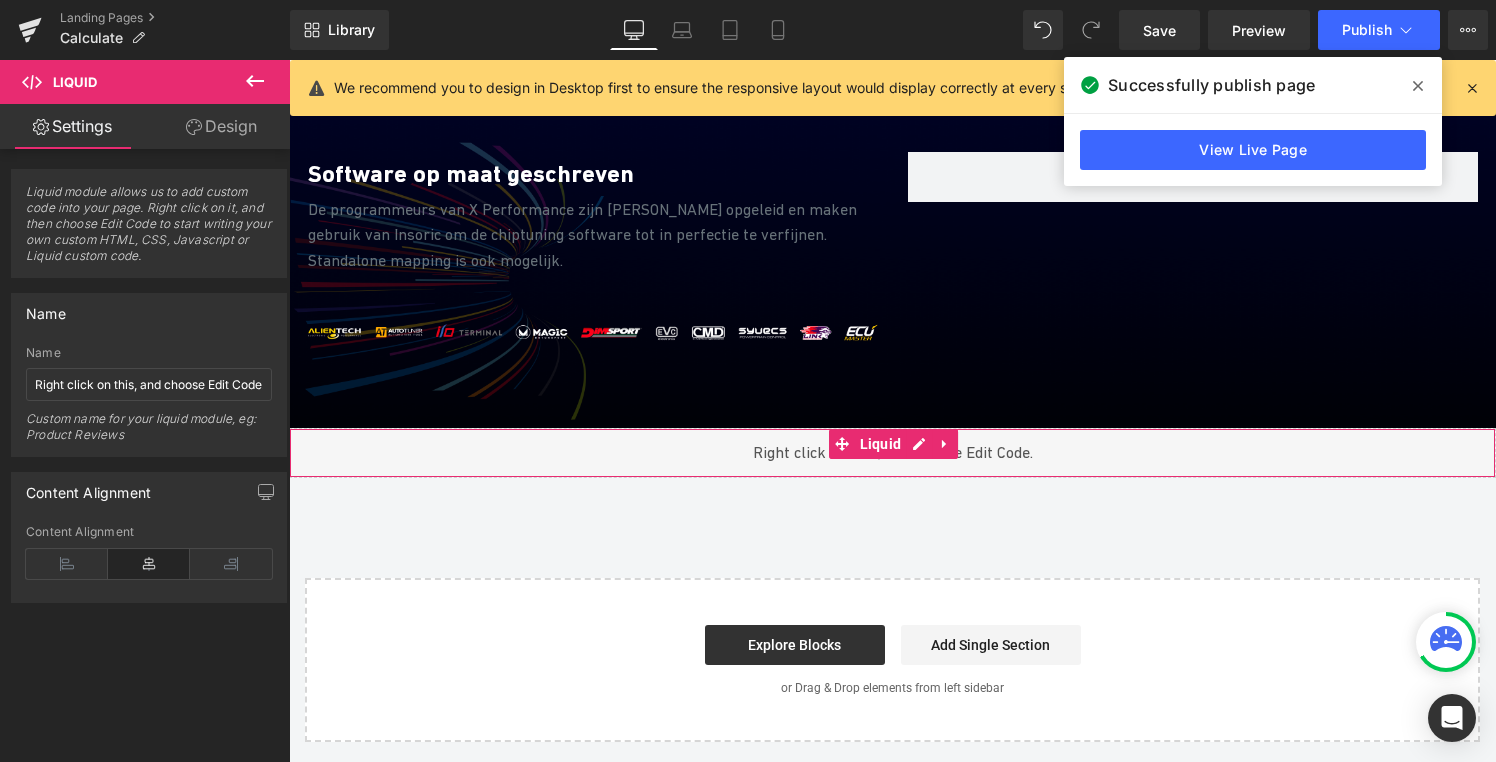 click 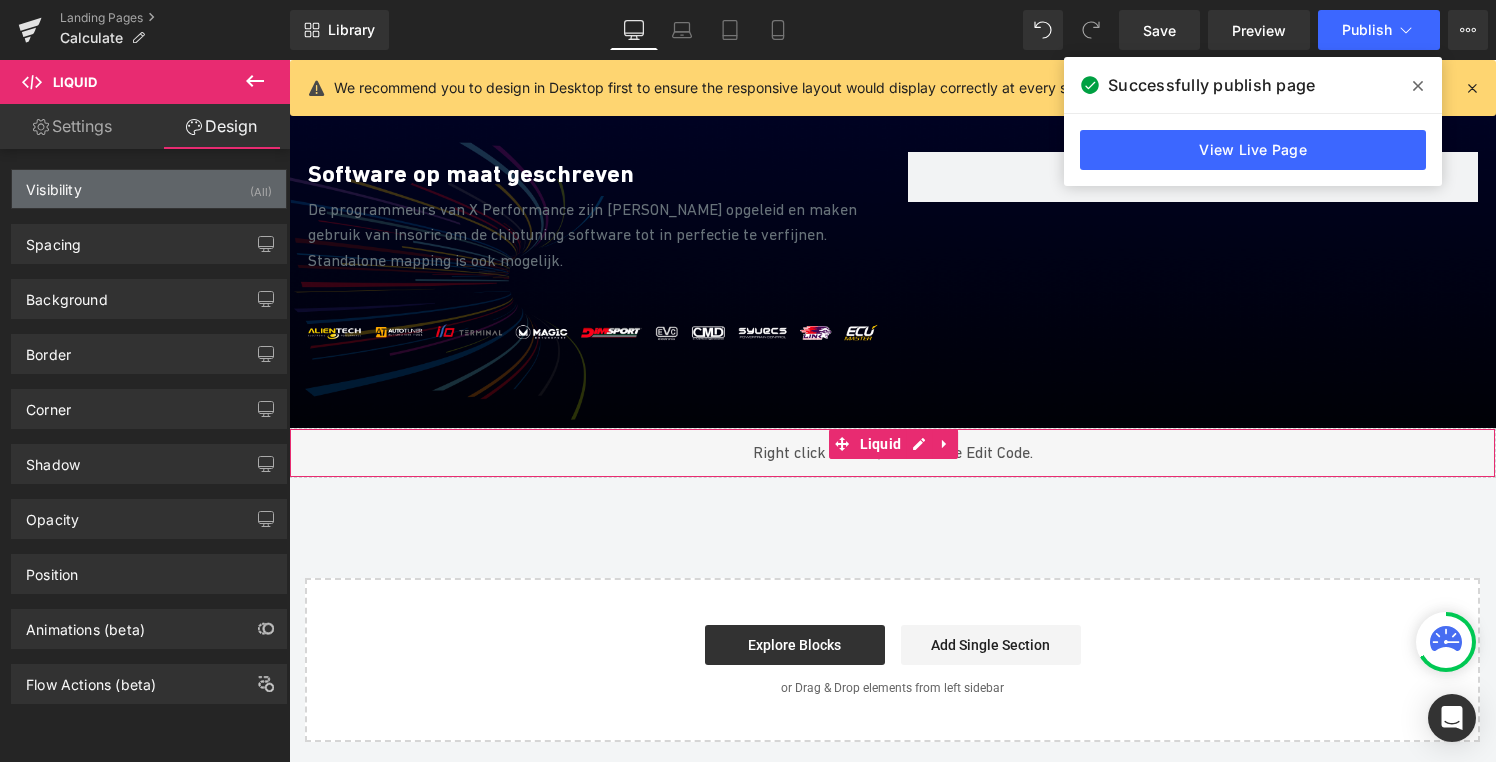 click on "Visibility
(All)" at bounding box center [149, 189] 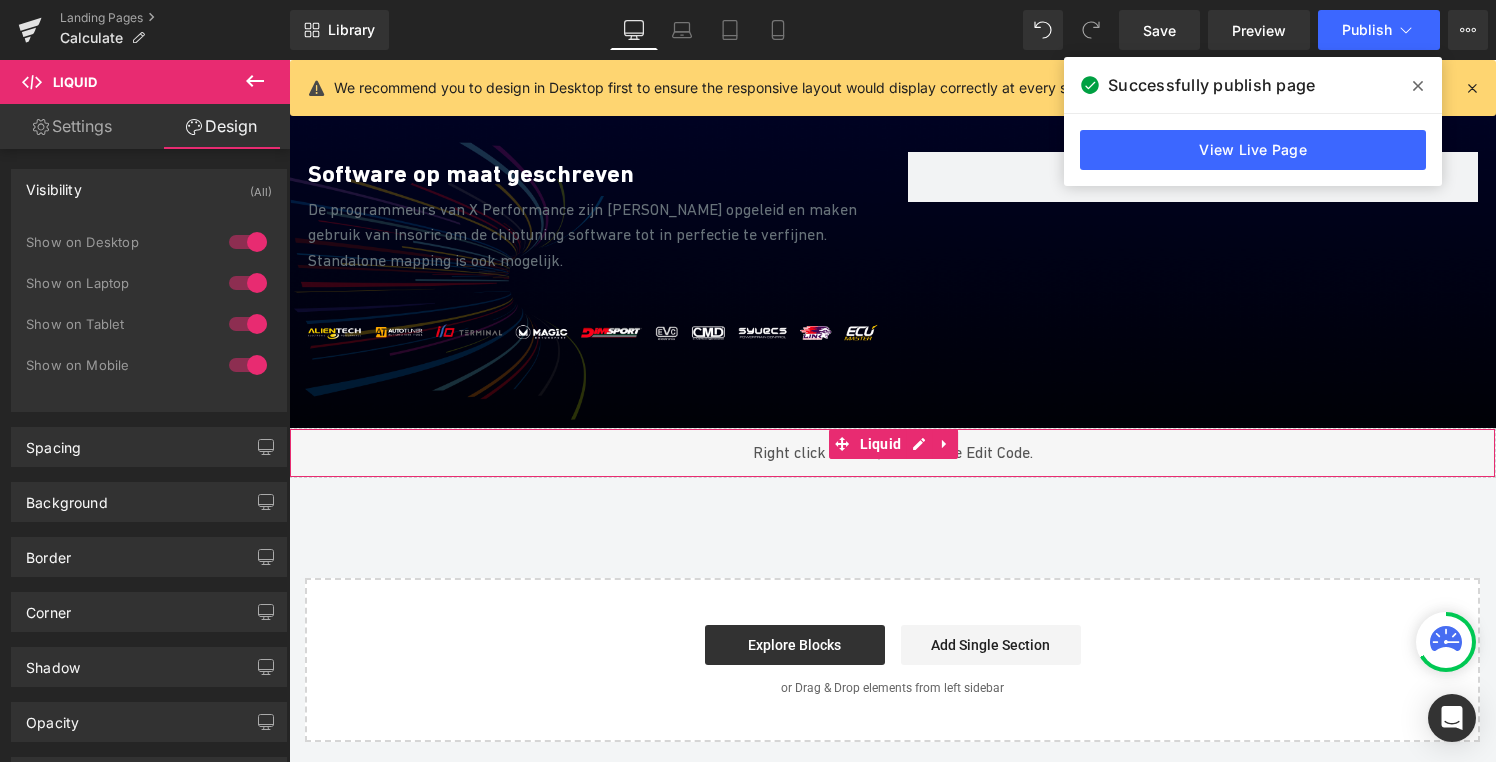 click on "Visibility
(All)" at bounding box center [149, 189] 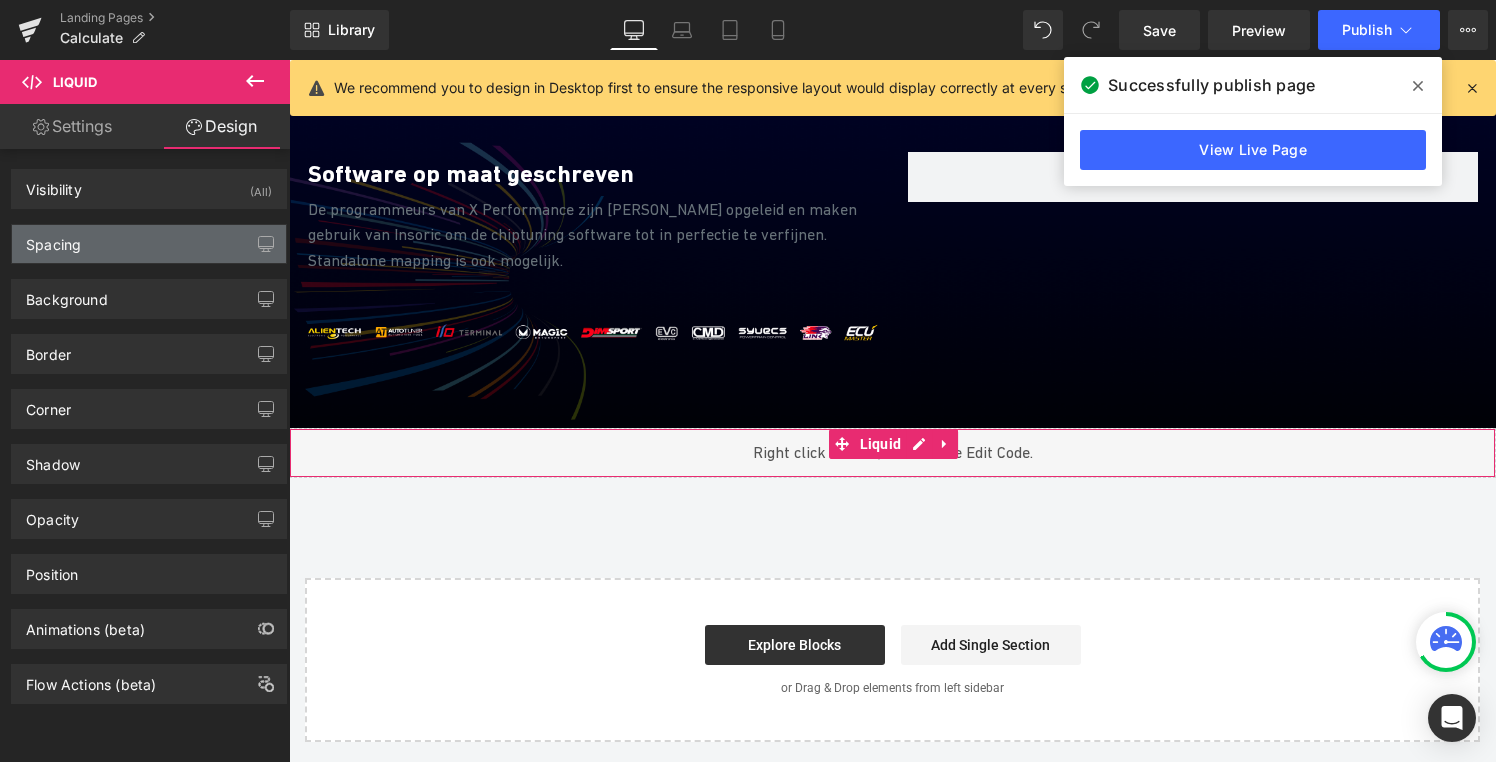 click on "Spacing" at bounding box center [149, 244] 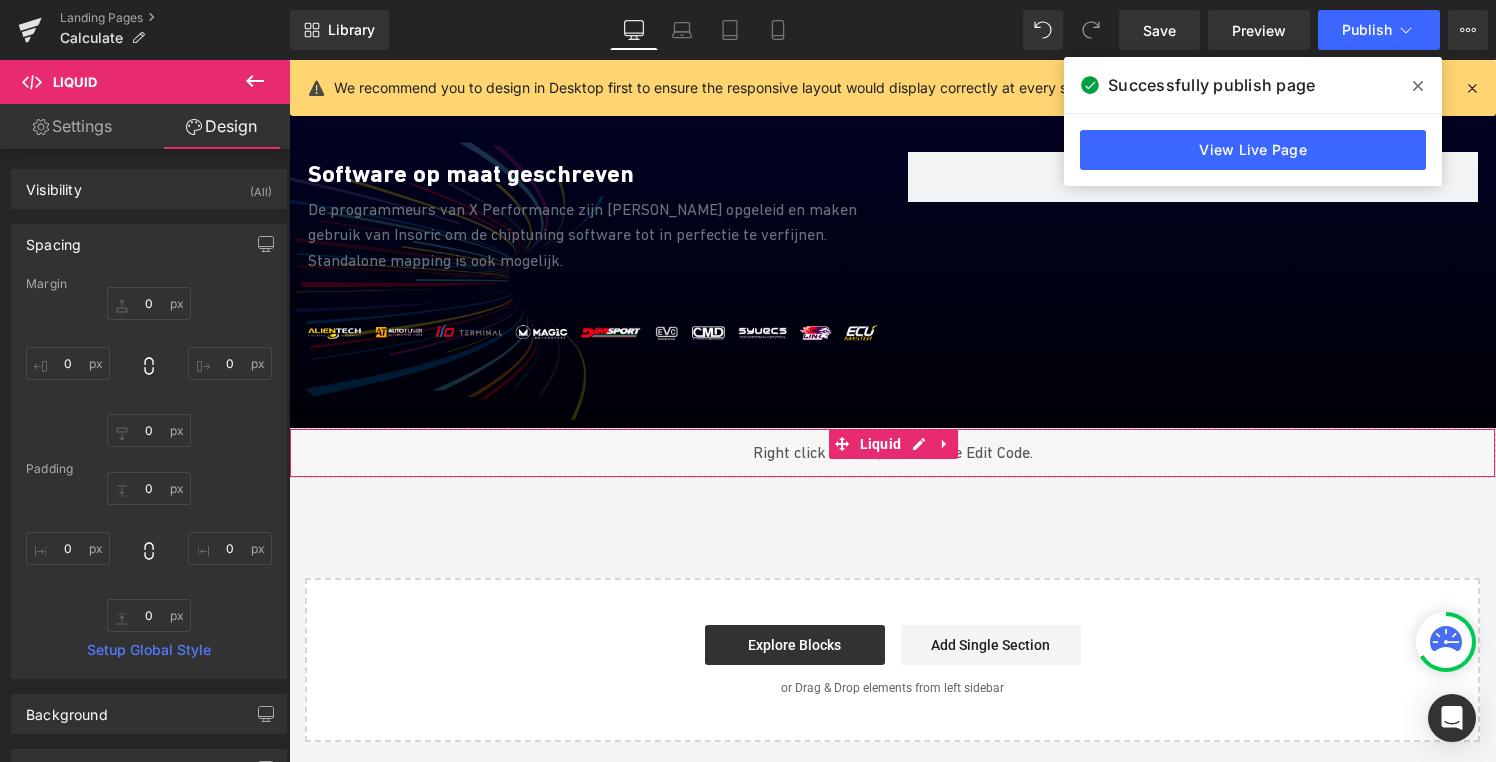 click on "Spacing" at bounding box center (149, 244) 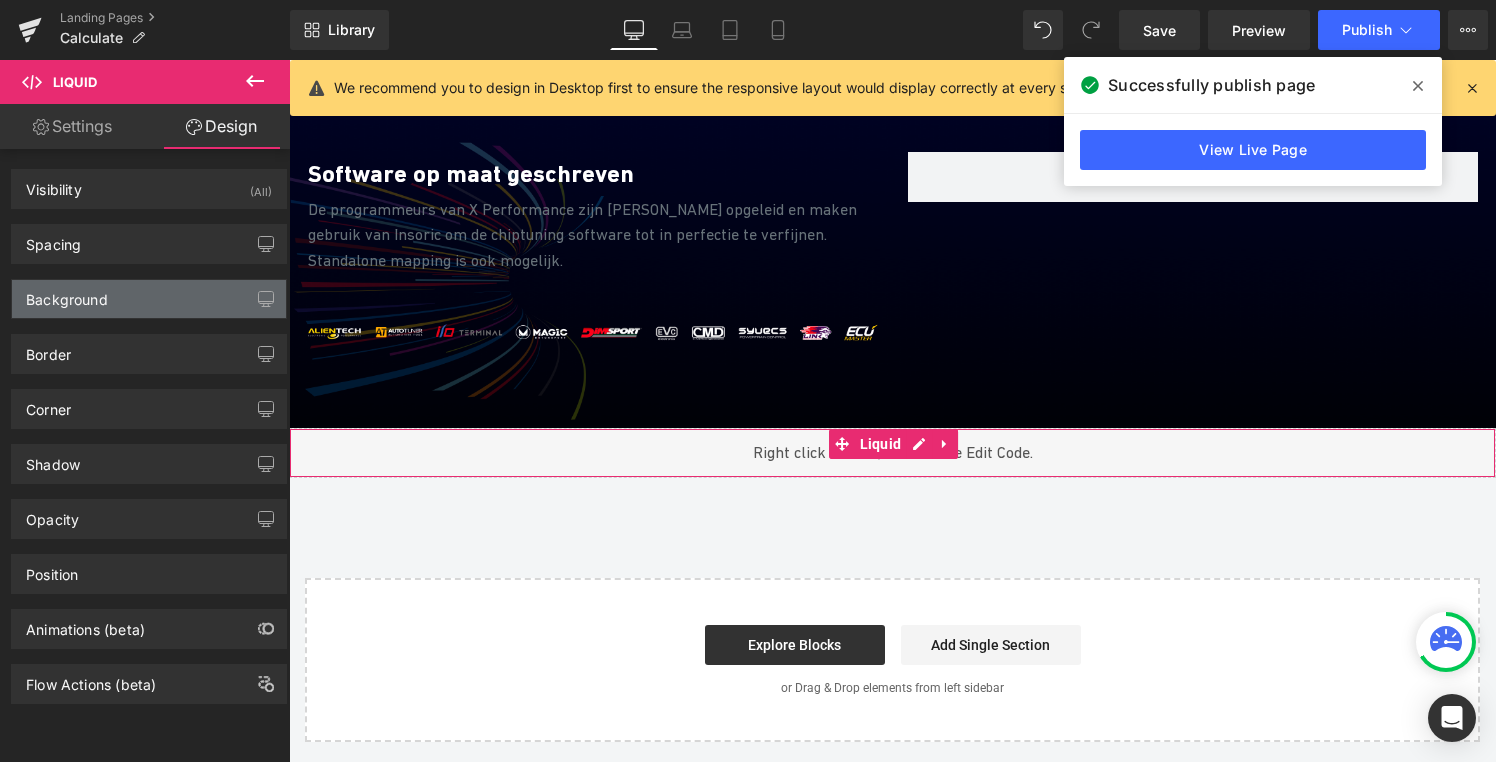 click on "Background" at bounding box center [149, 299] 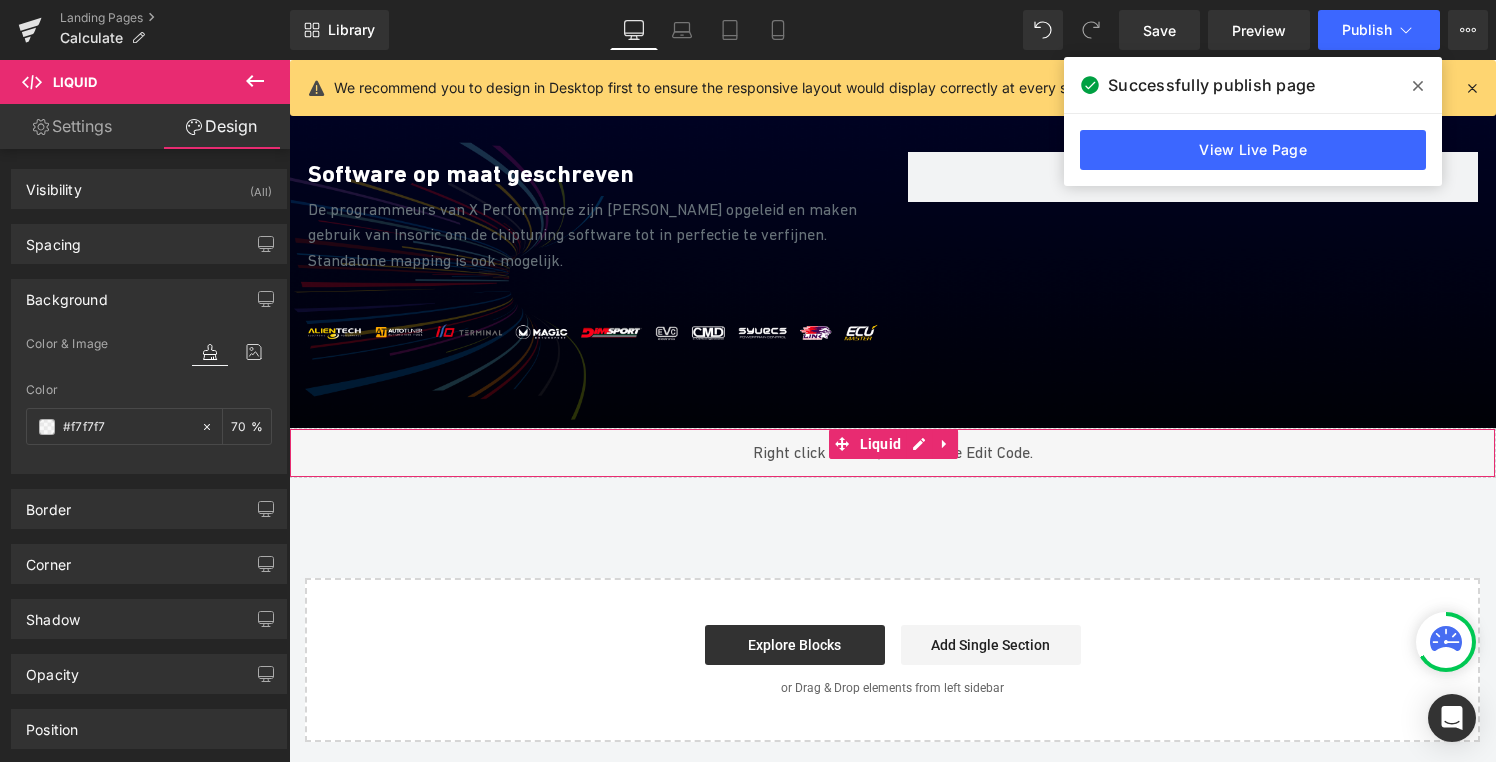 click on "Background" at bounding box center [149, 299] 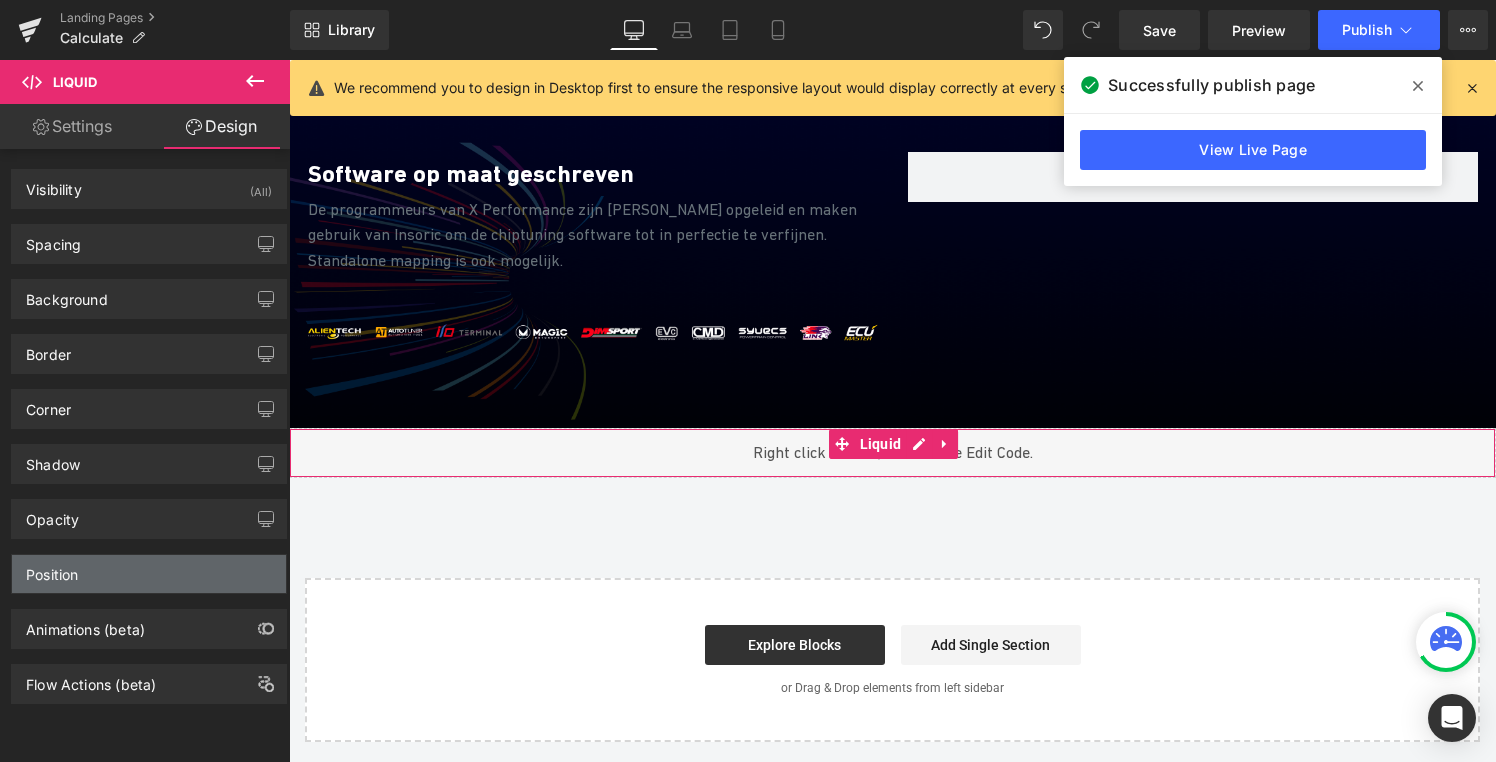 click on "Position" at bounding box center (149, 574) 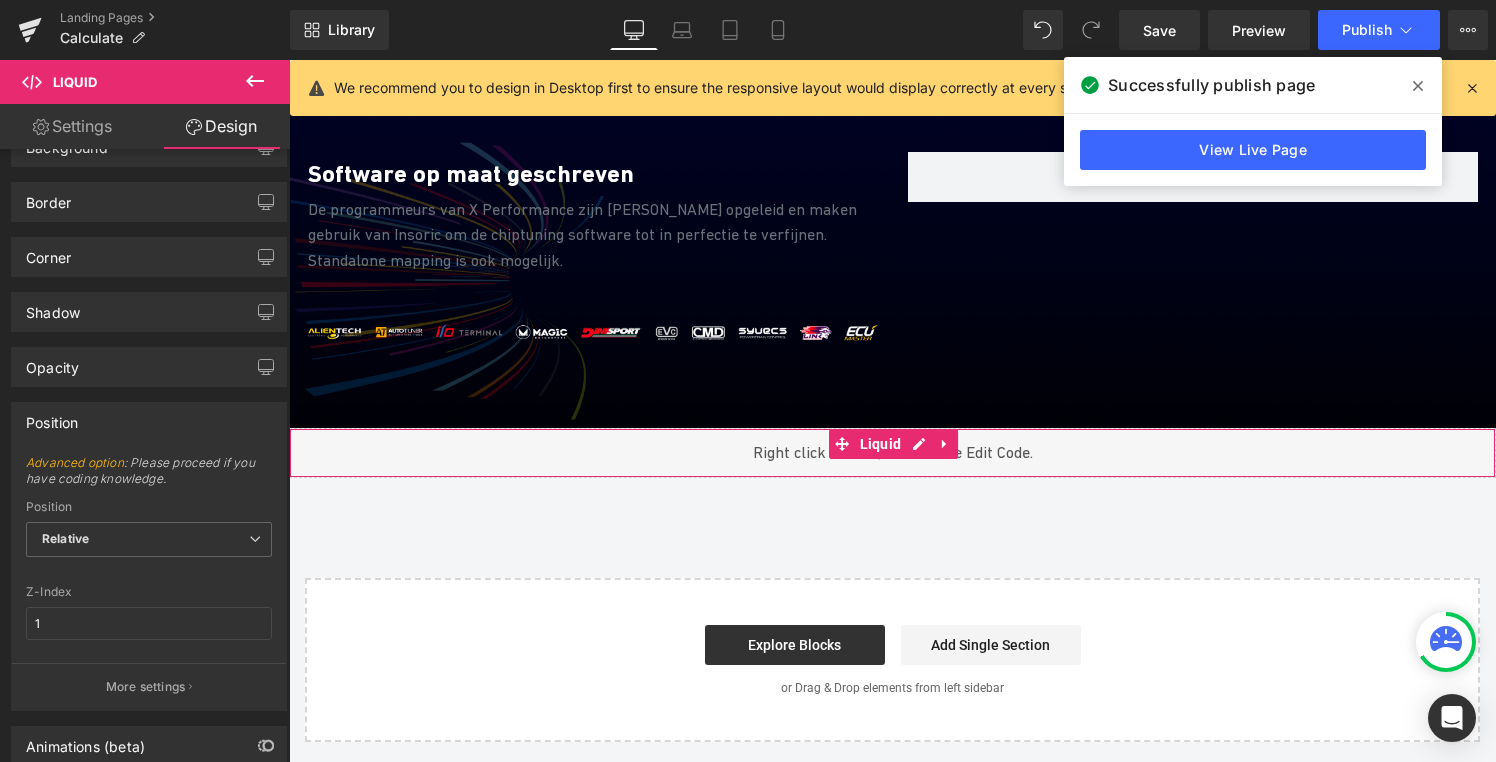 scroll, scrollTop: 164, scrollLeft: 0, axis: vertical 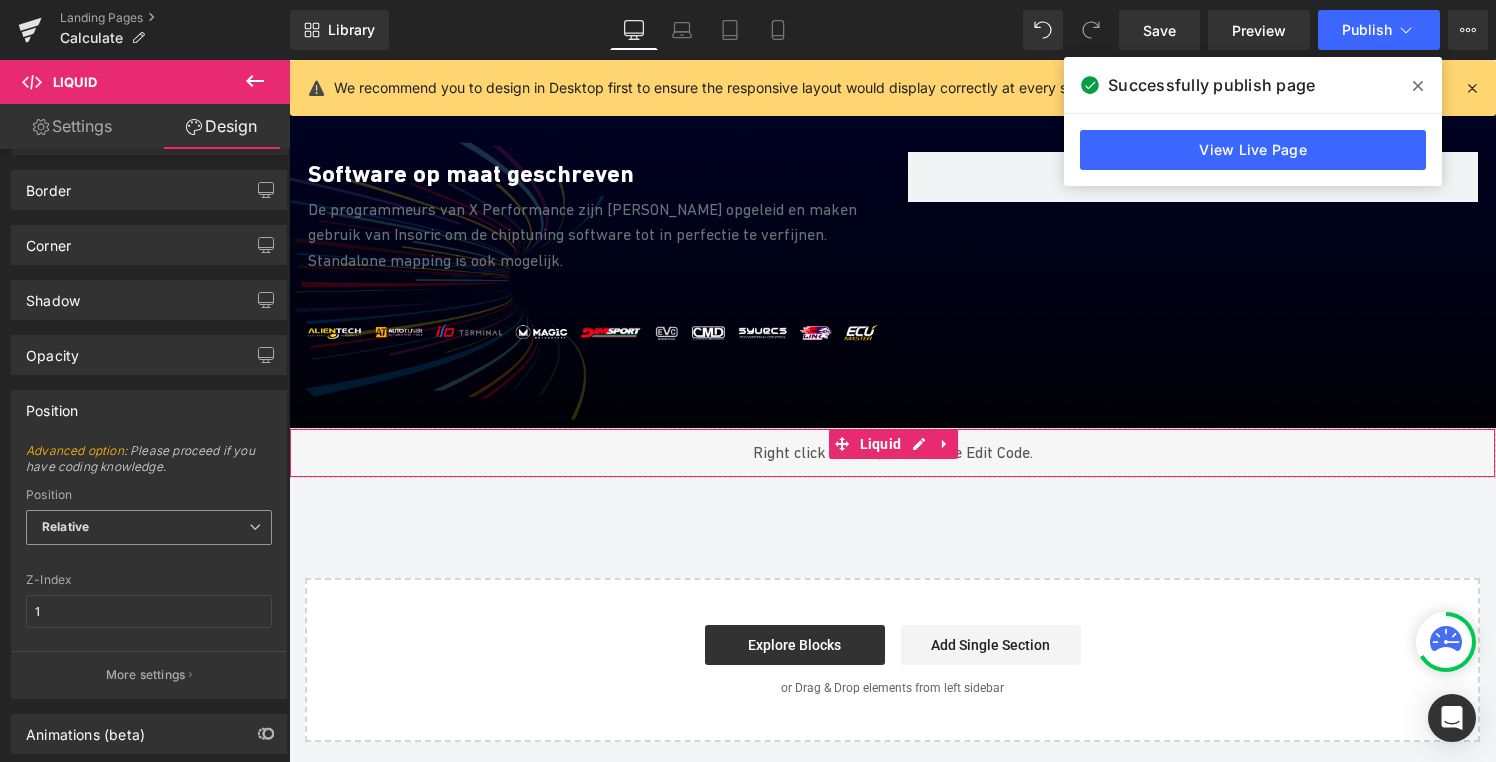 click on "Relative" at bounding box center (149, 527) 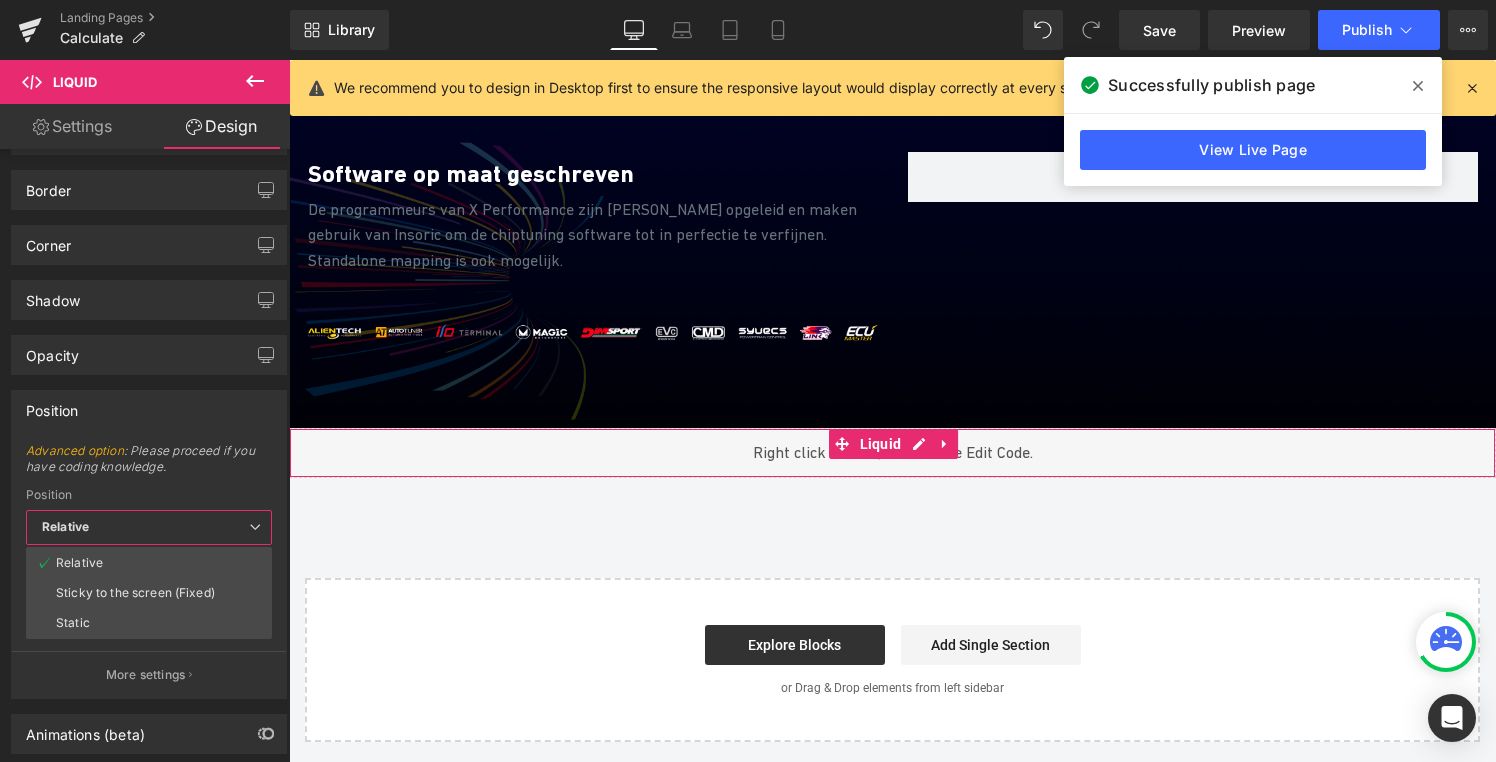 click on "Relative" at bounding box center [149, 527] 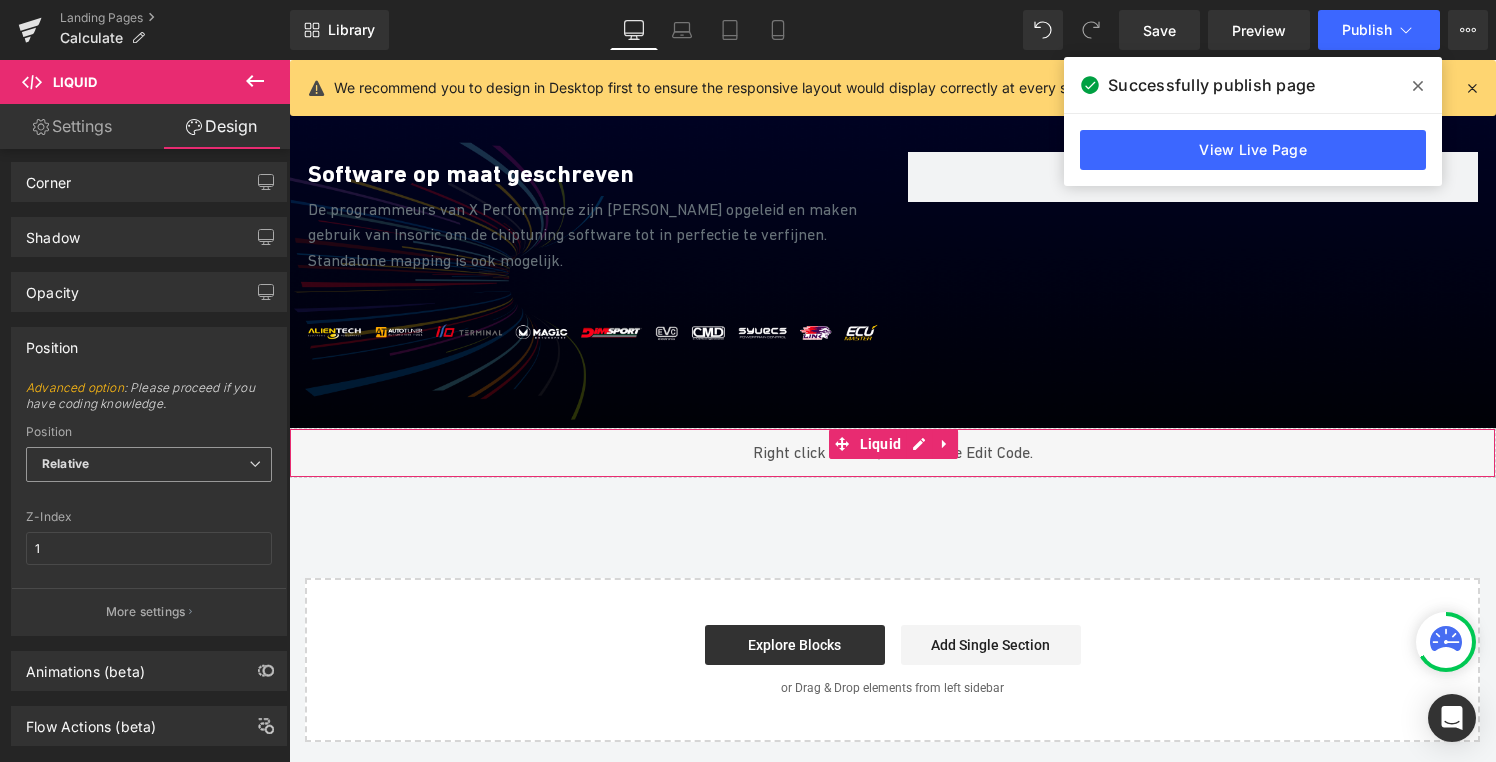 scroll, scrollTop: 253, scrollLeft: 0, axis: vertical 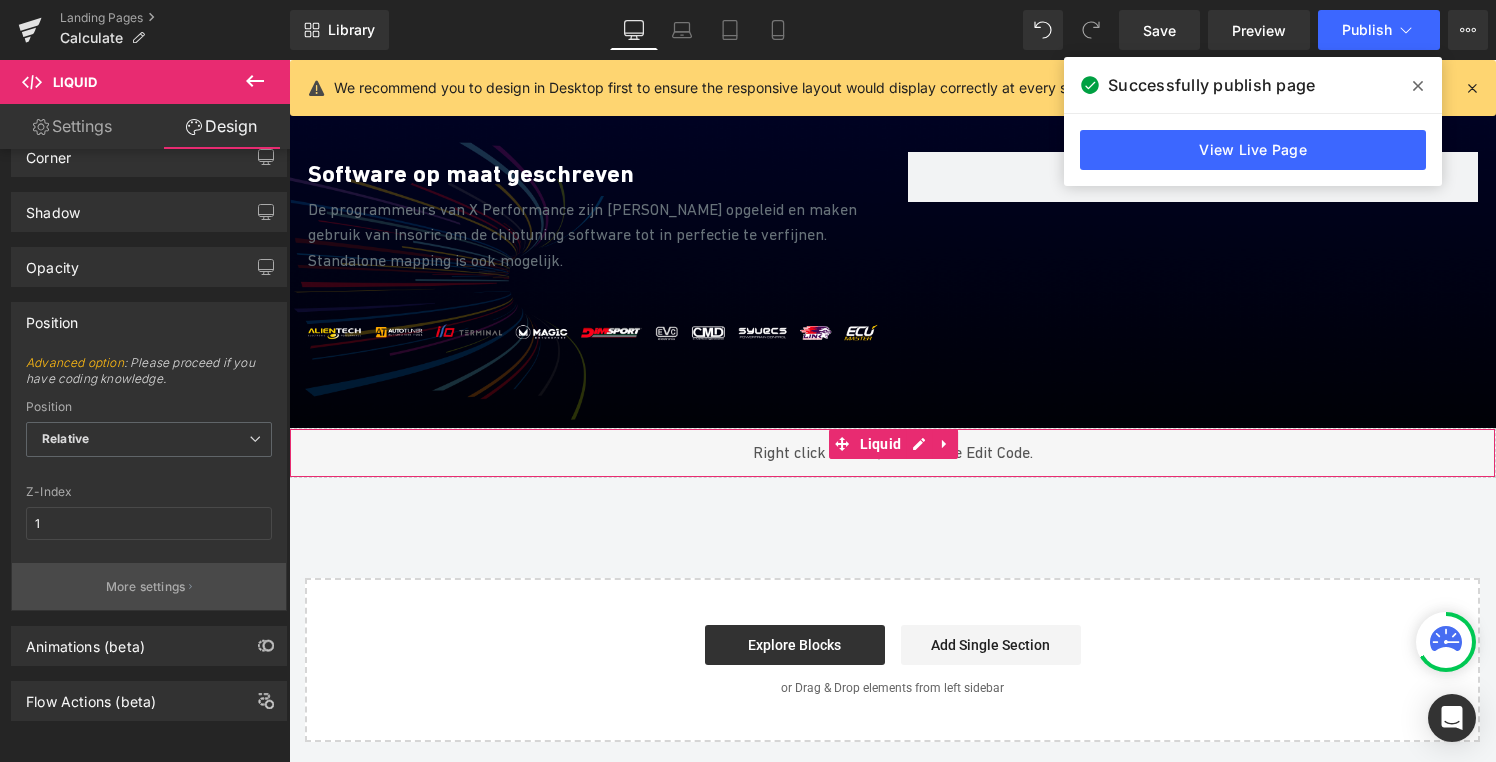 click on "More settings" at bounding box center (146, 587) 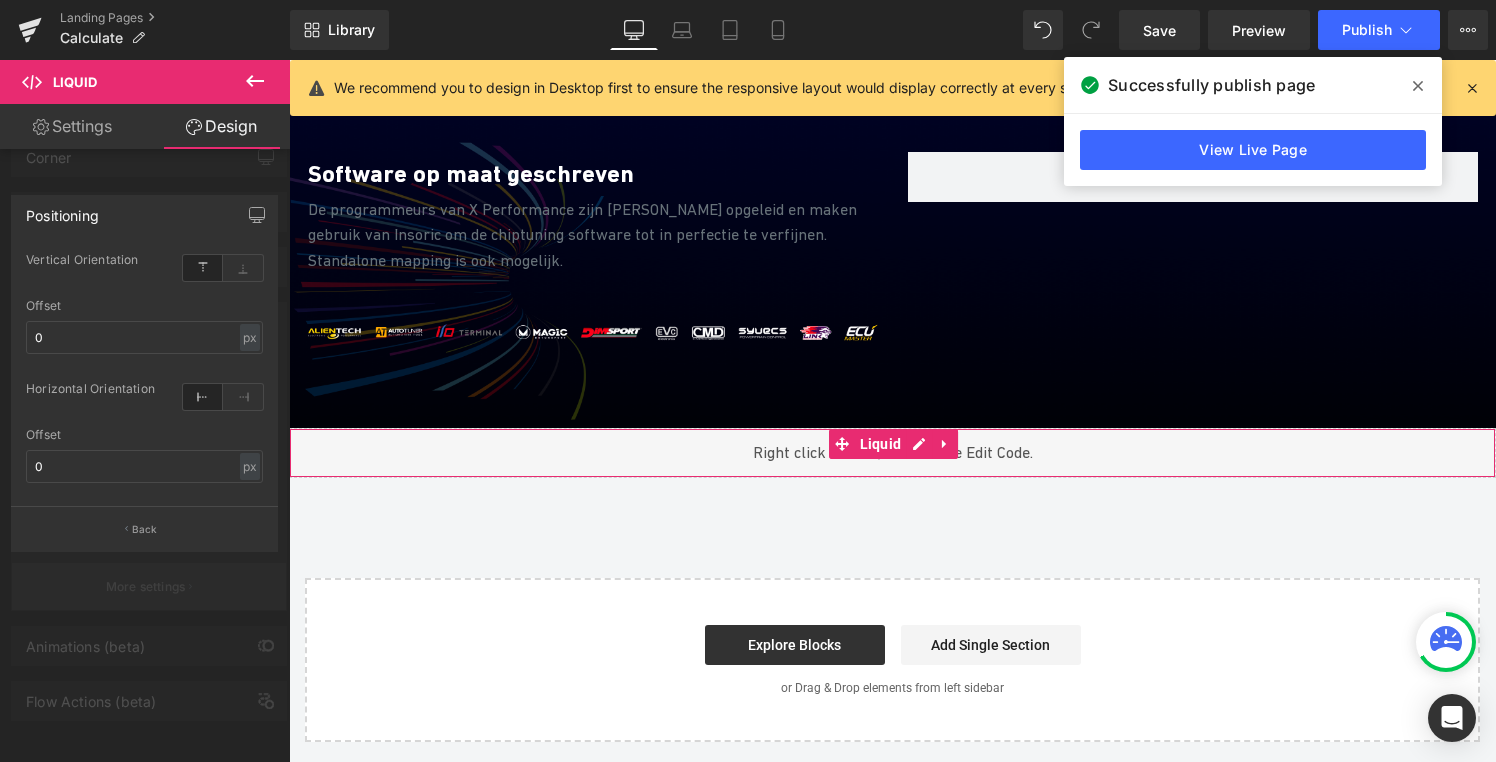 click at bounding box center (145, 416) 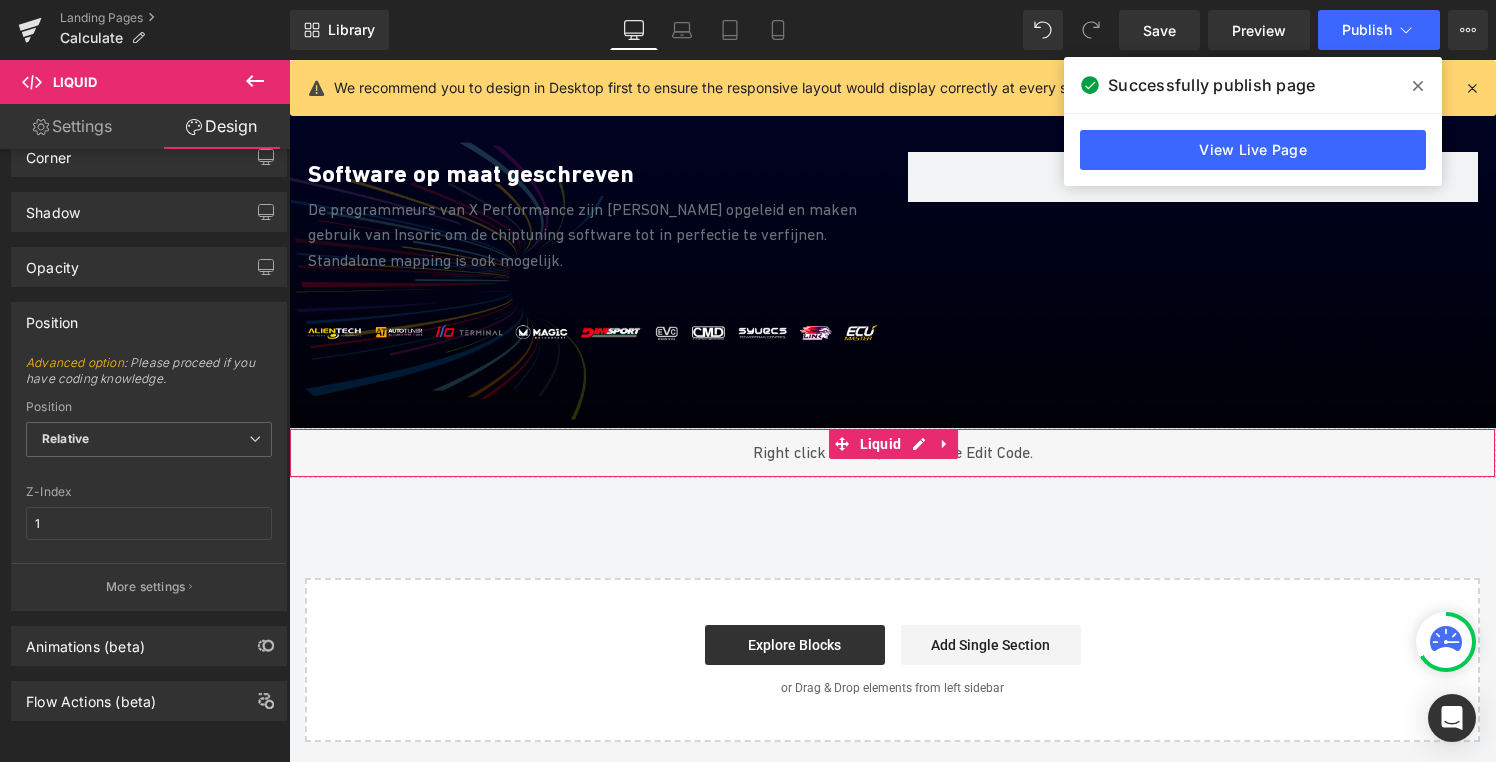 click on "Settings" at bounding box center [72, 126] 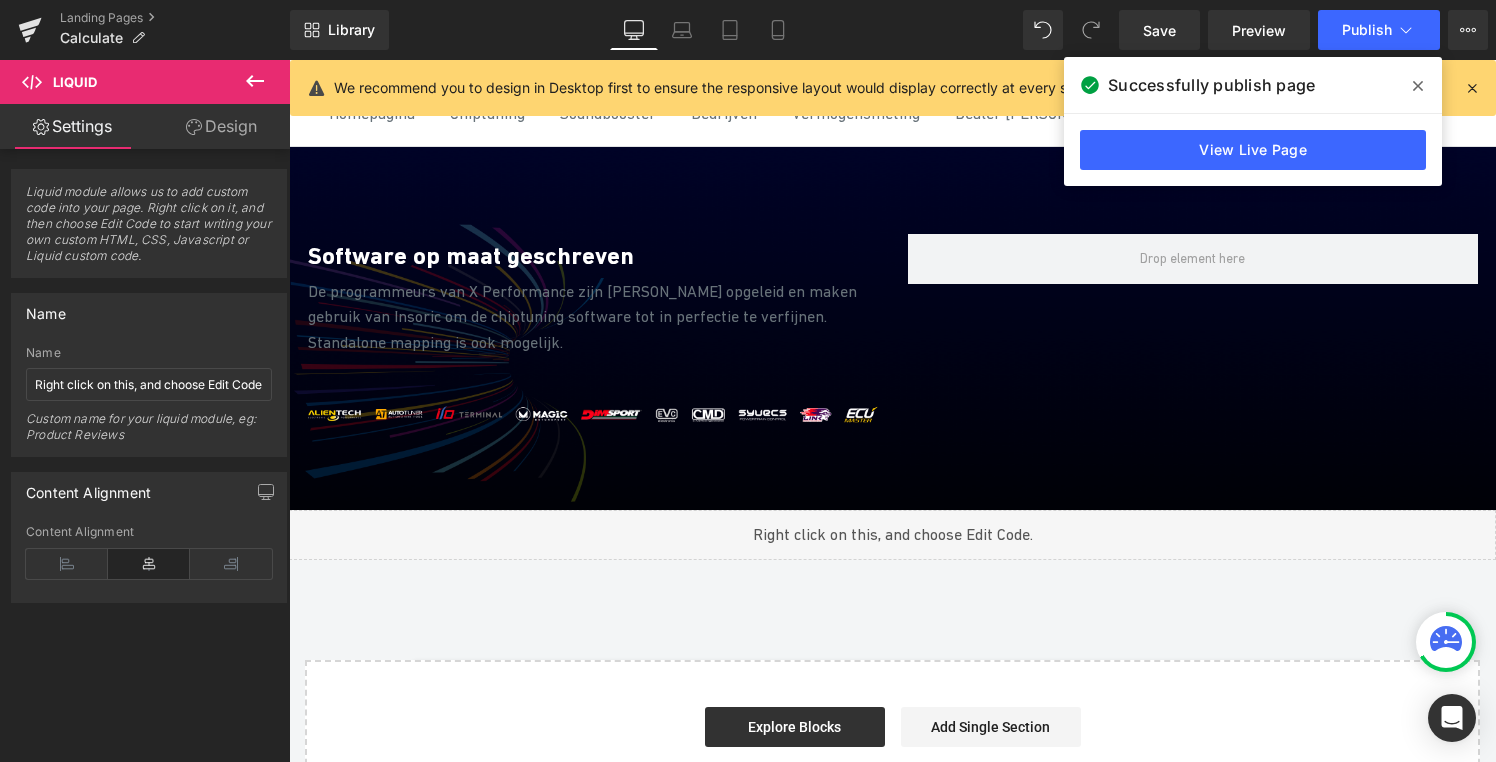 scroll, scrollTop: 0, scrollLeft: 0, axis: both 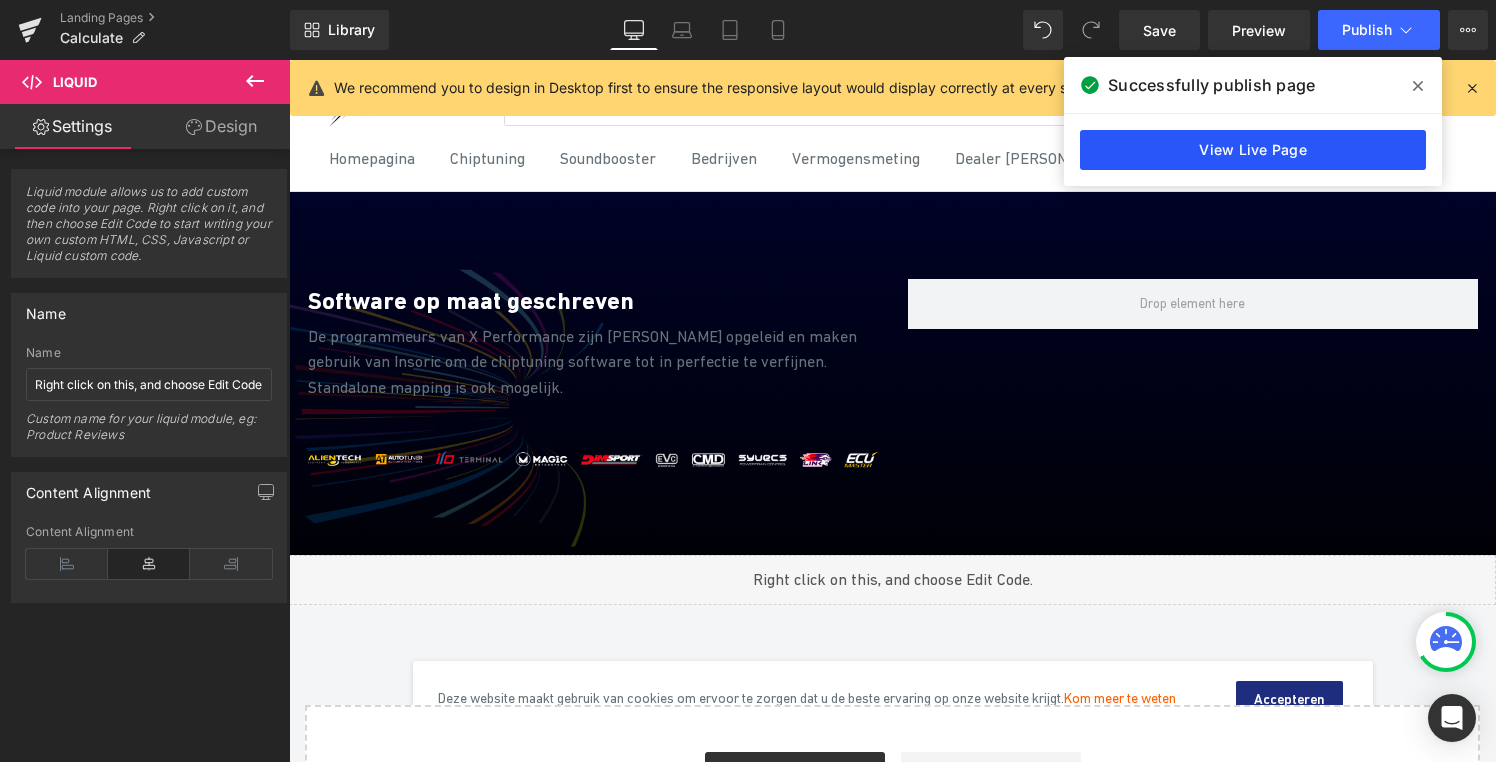 click on "View Live Page" at bounding box center [1253, 150] 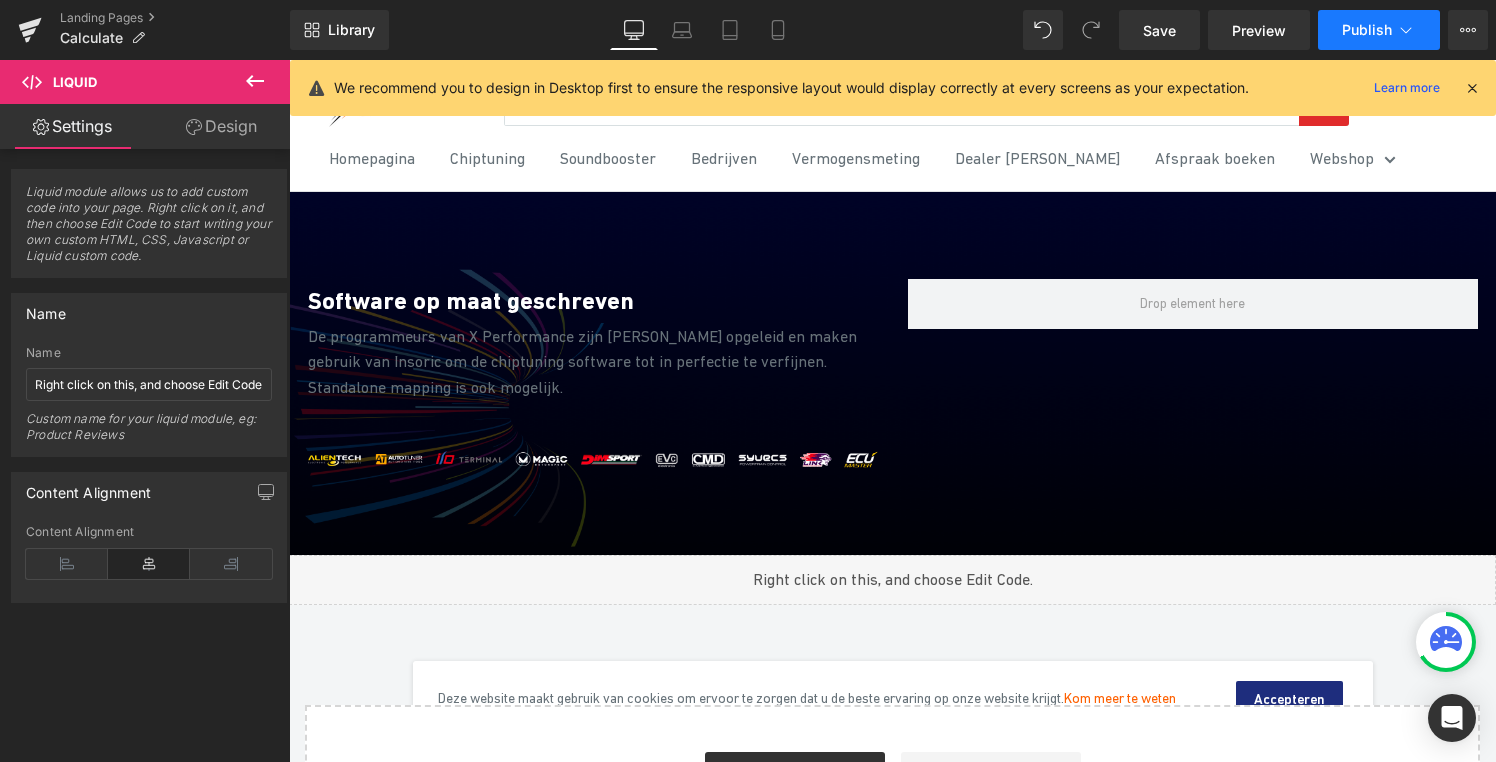 click on "Publish" at bounding box center (1379, 30) 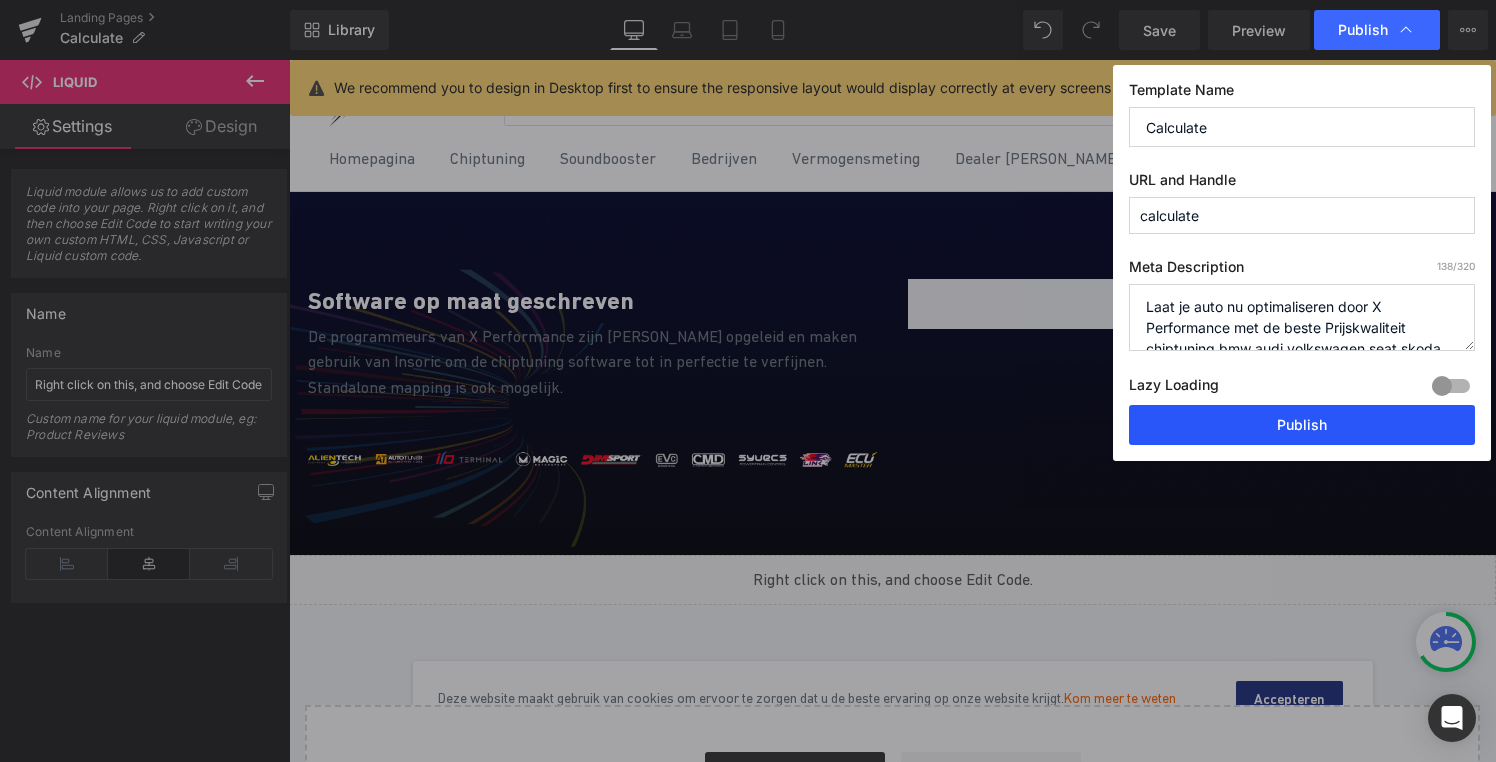 click on "Publish" at bounding box center (1302, 425) 